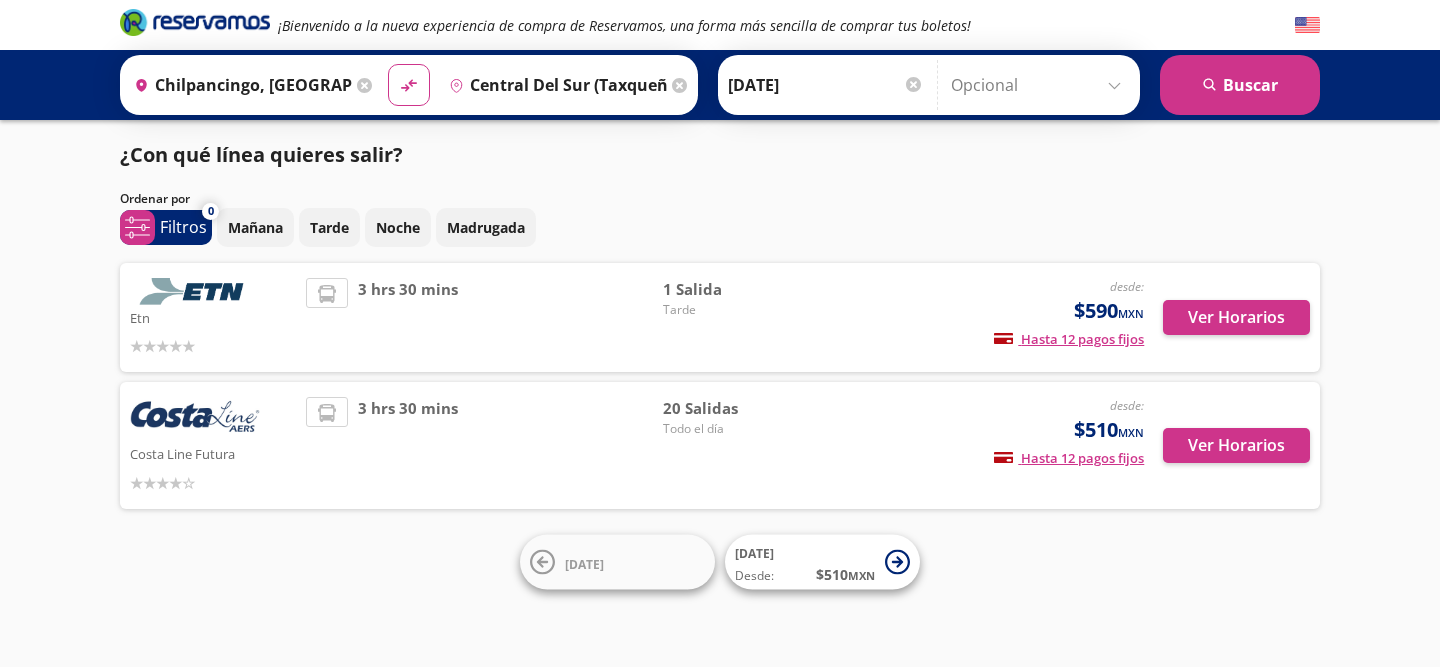 scroll, scrollTop: 0, scrollLeft: 0, axis: both 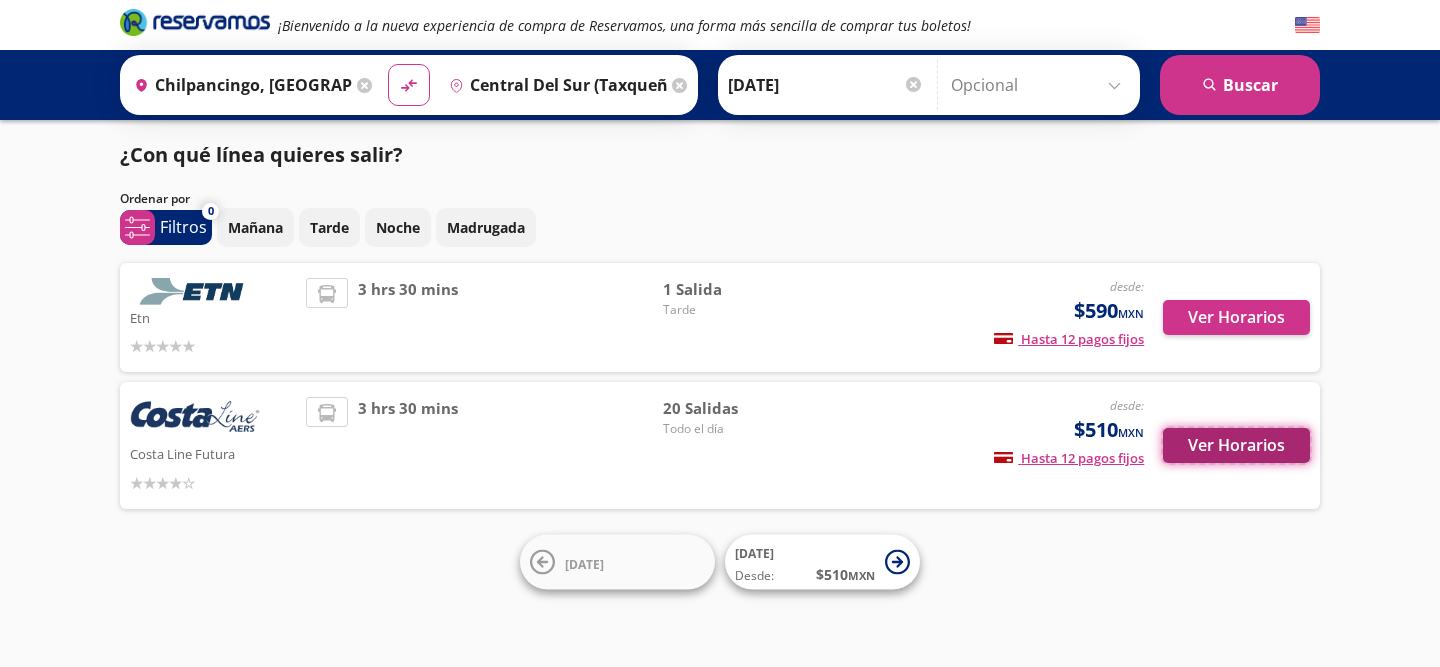 click on "Ver Horarios" at bounding box center [1236, 445] 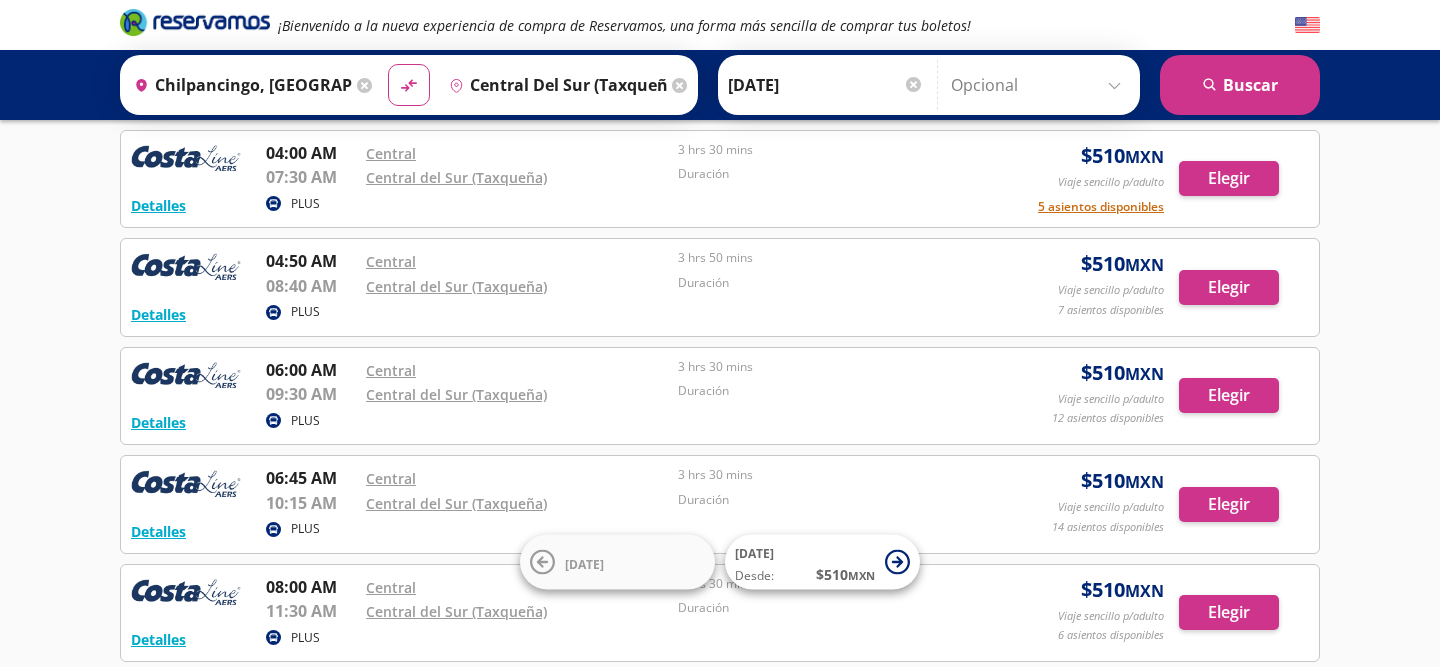 scroll, scrollTop: 436, scrollLeft: 0, axis: vertical 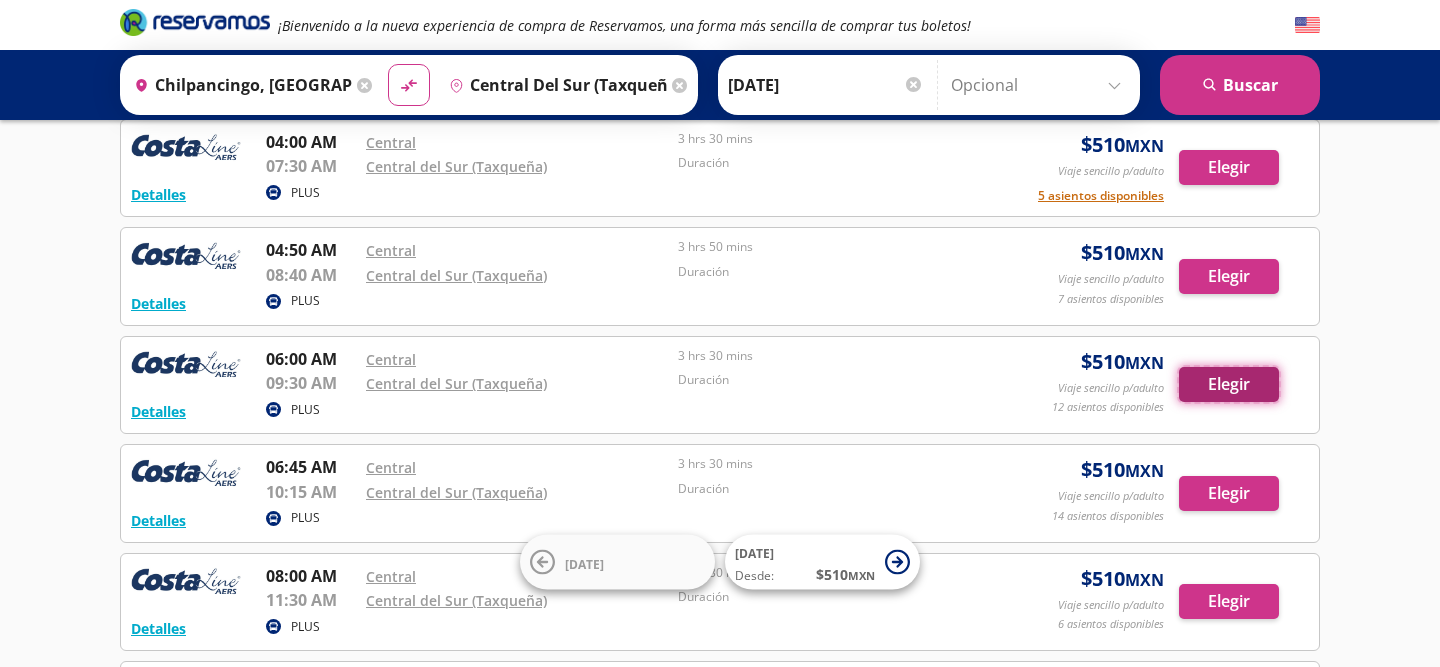 click on "Elegir" at bounding box center (1229, 384) 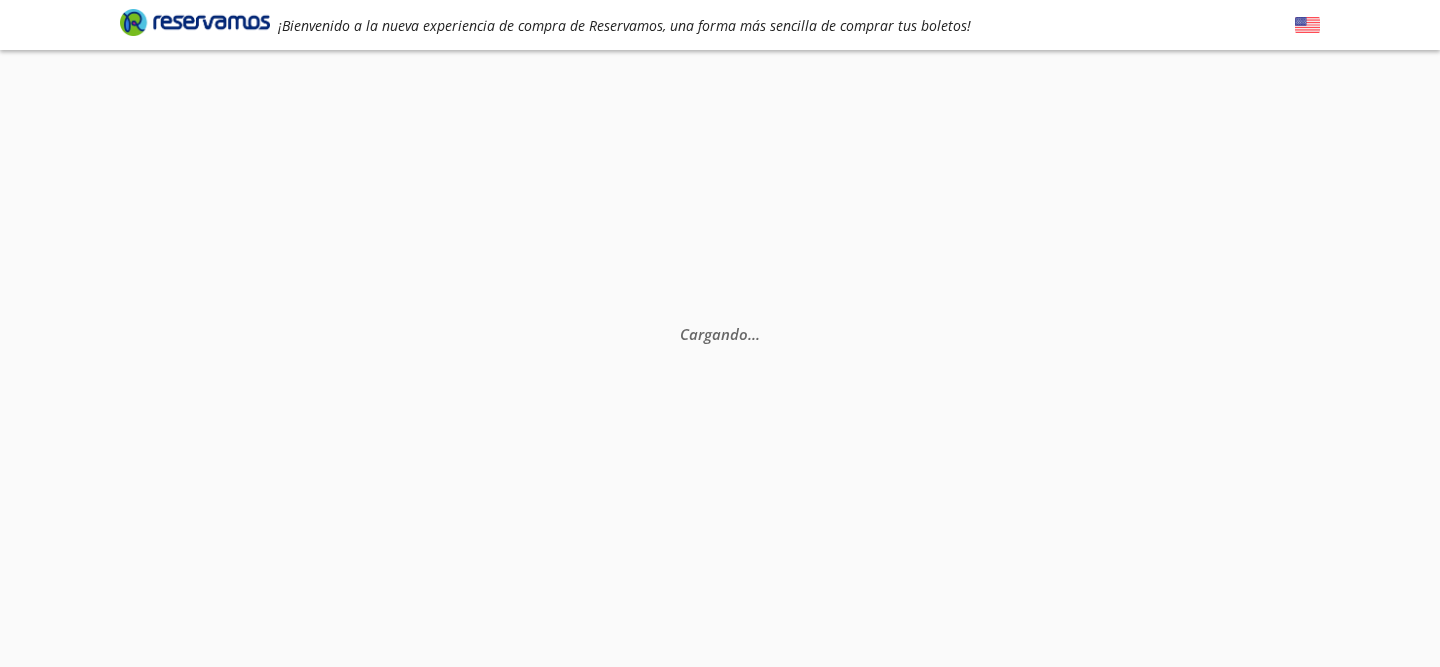 scroll, scrollTop: 0, scrollLeft: 0, axis: both 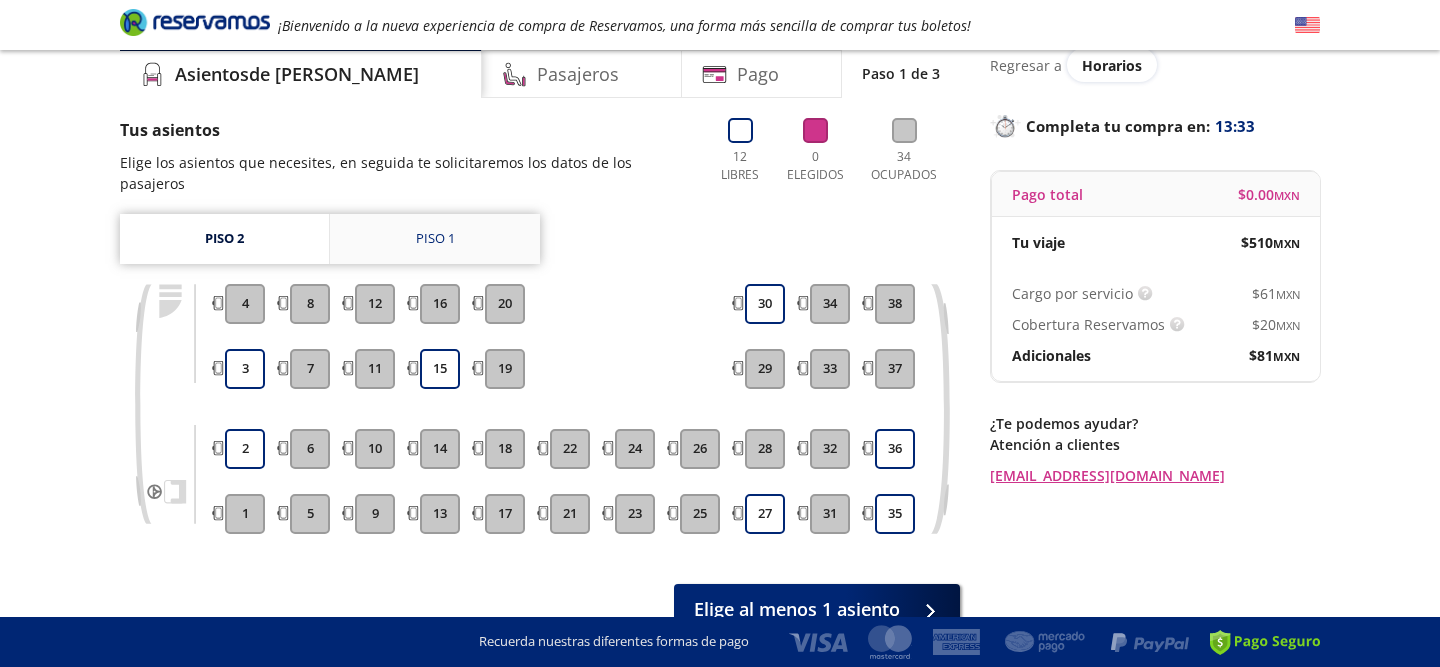 click on "Piso 1" at bounding box center [435, 239] 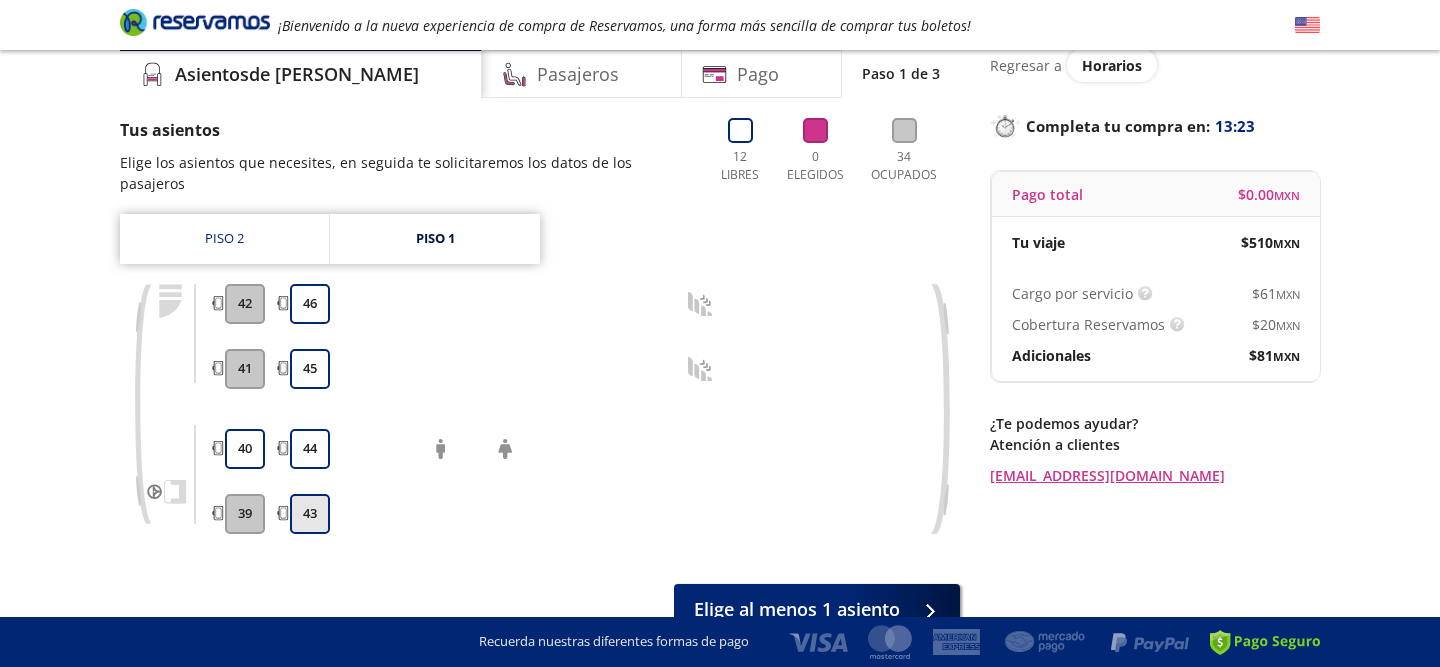click on "43" at bounding box center (310, 514) 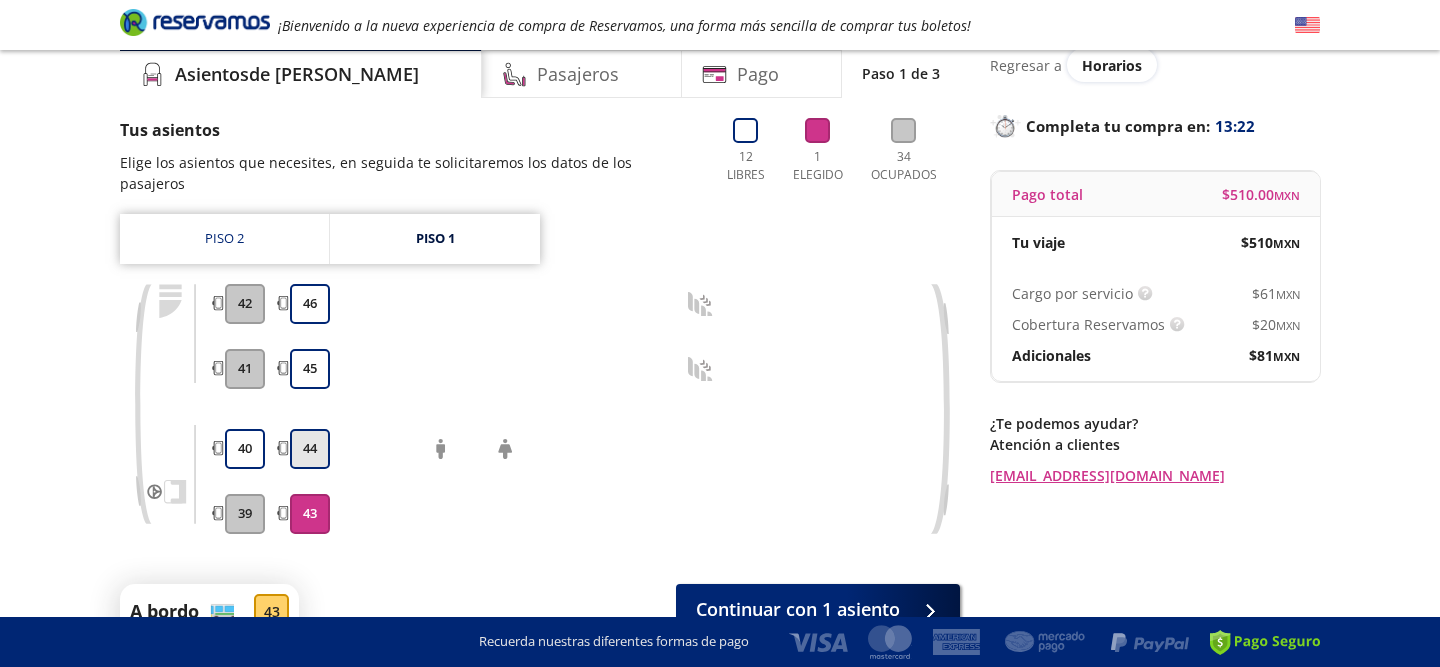 click on "44" at bounding box center (310, 449) 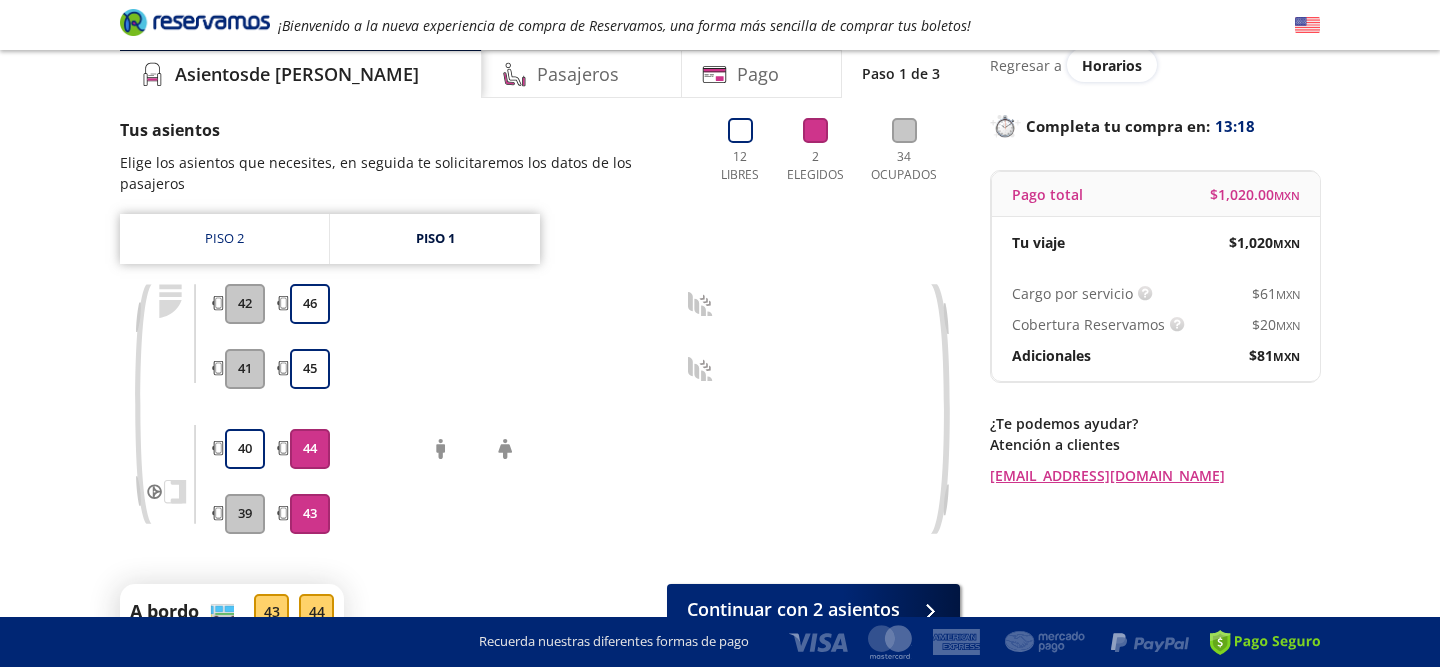scroll, scrollTop: 170, scrollLeft: 0, axis: vertical 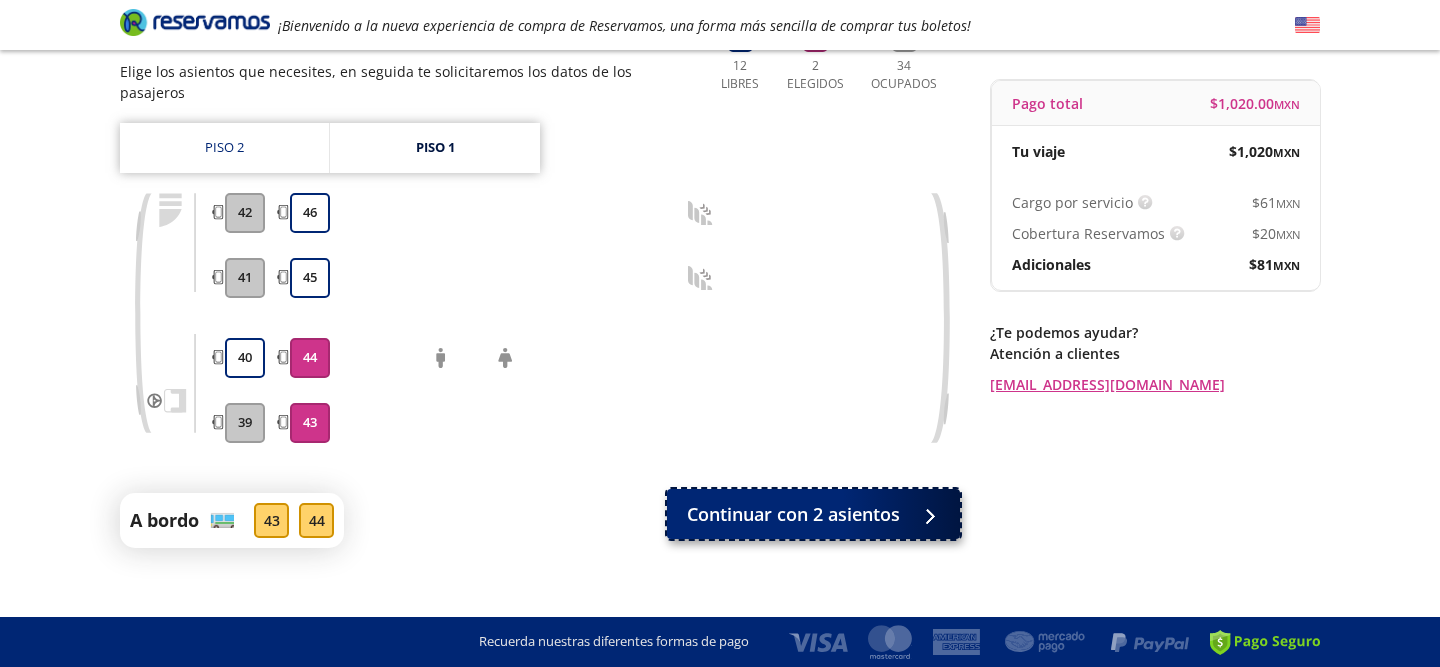 click on "Continuar con 2 asientos" at bounding box center [793, 514] 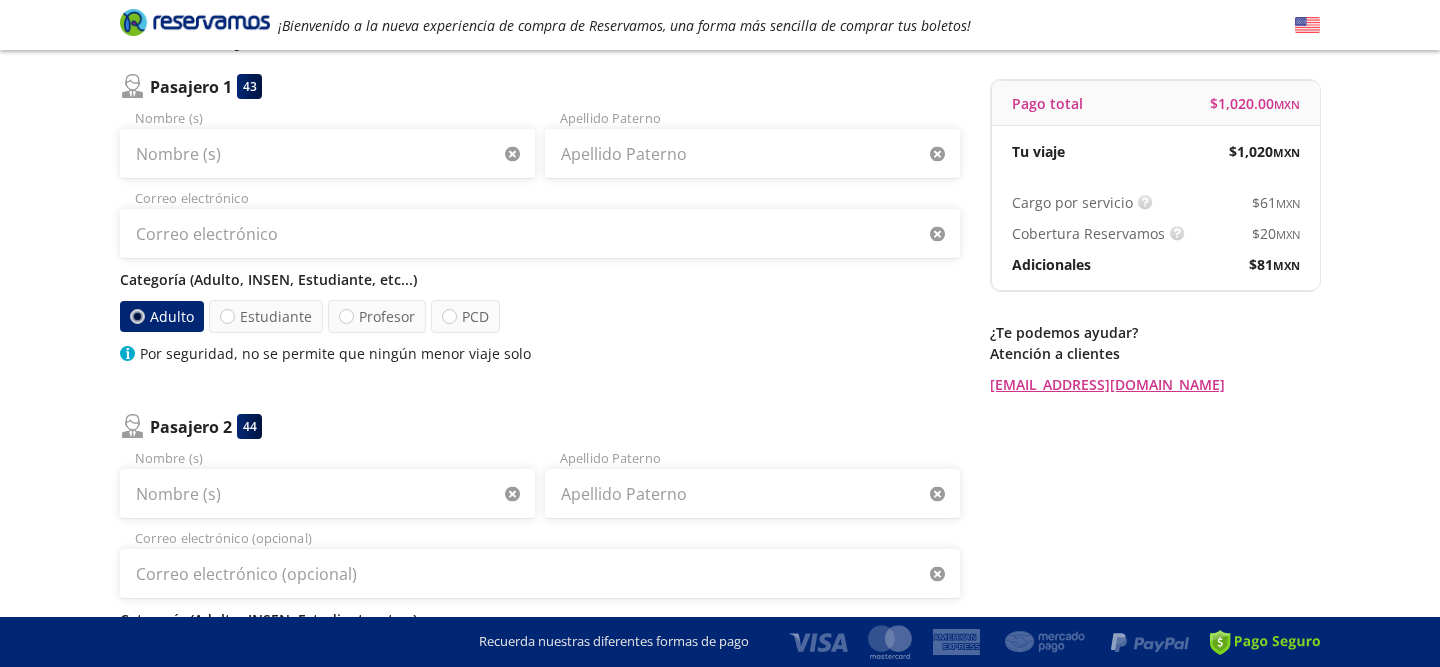 scroll, scrollTop: 0, scrollLeft: 0, axis: both 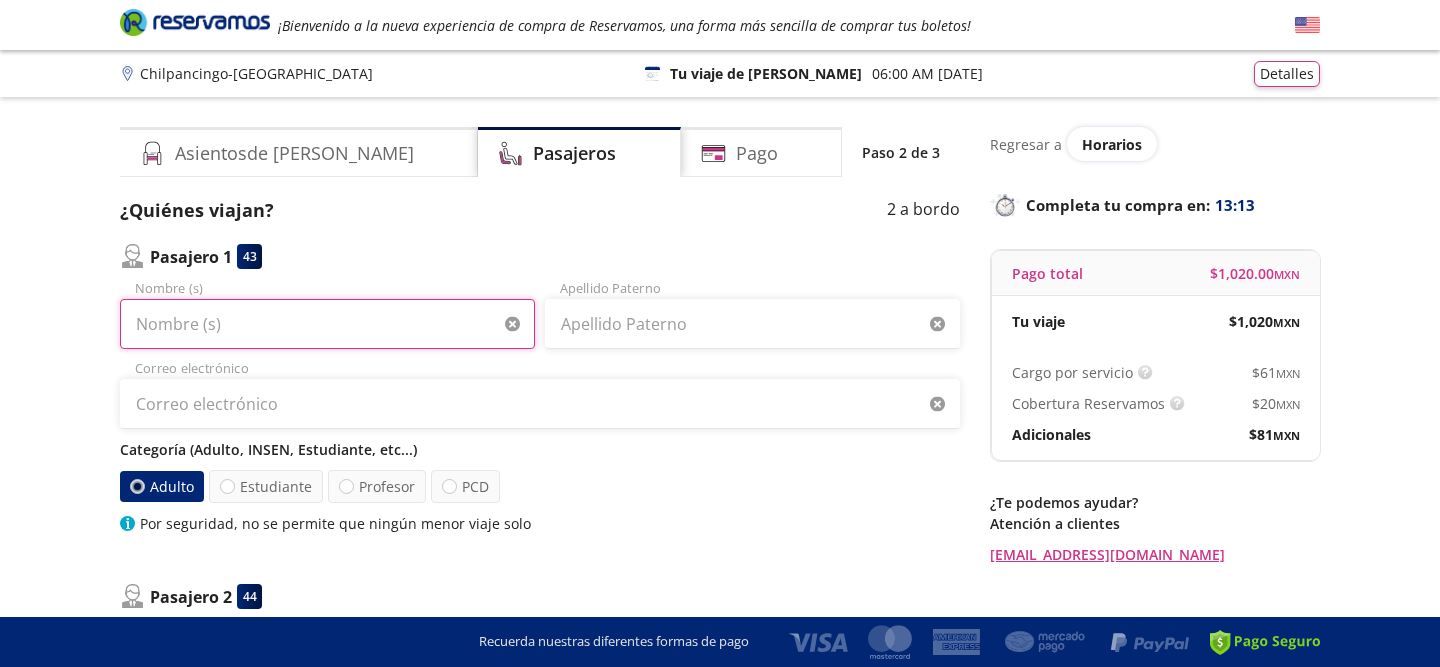 click on "Nombre (s)" at bounding box center (327, 324) 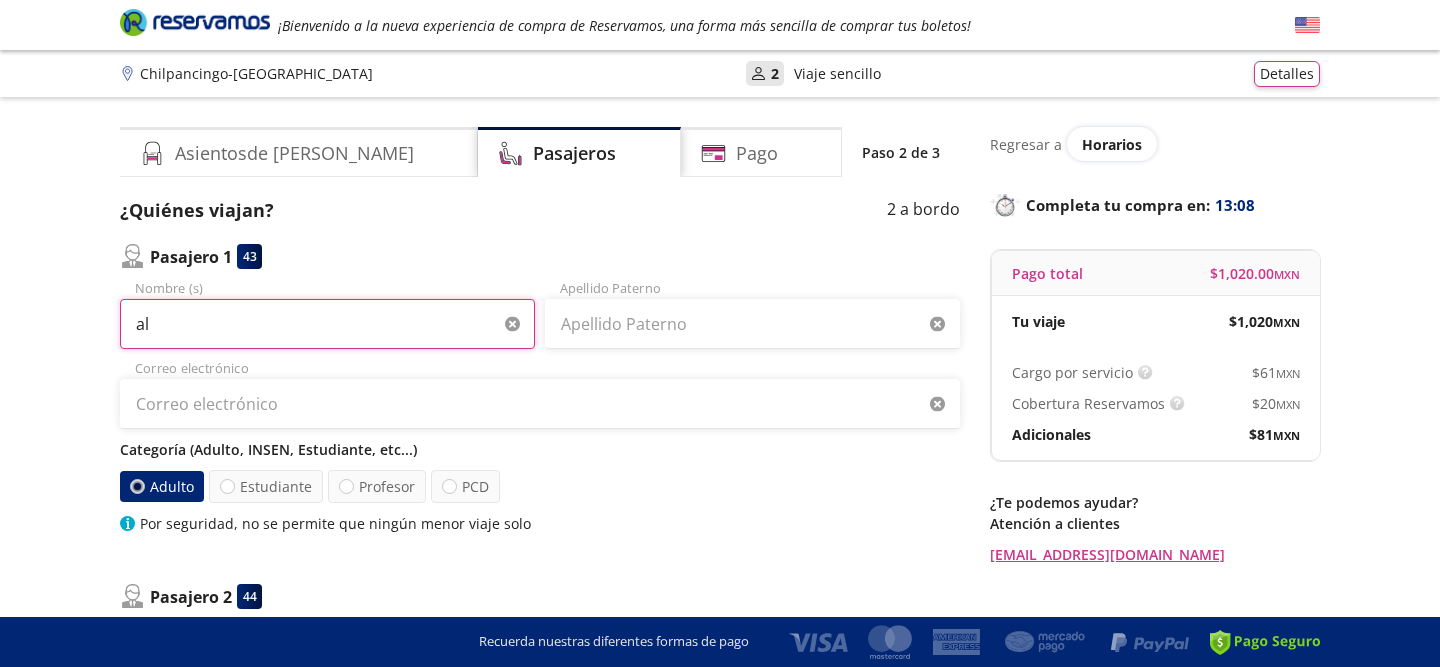 type on "a" 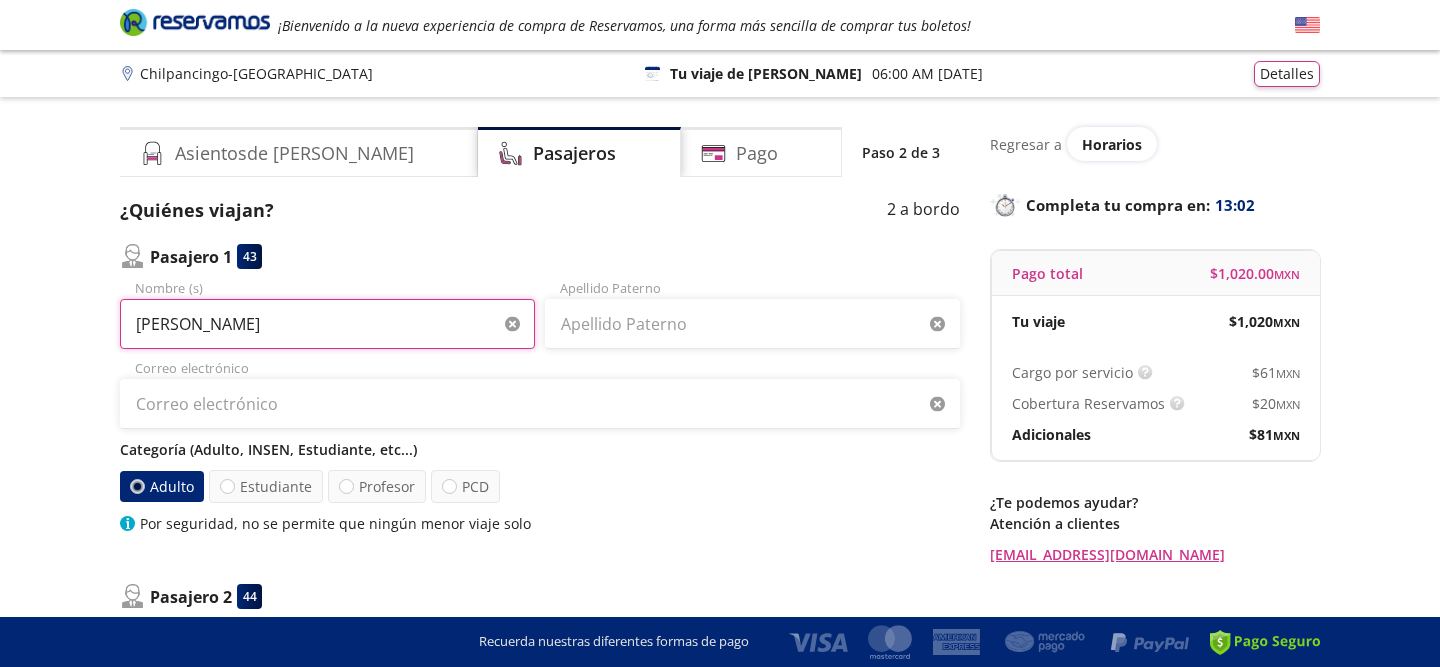type on "[PERSON_NAME]" 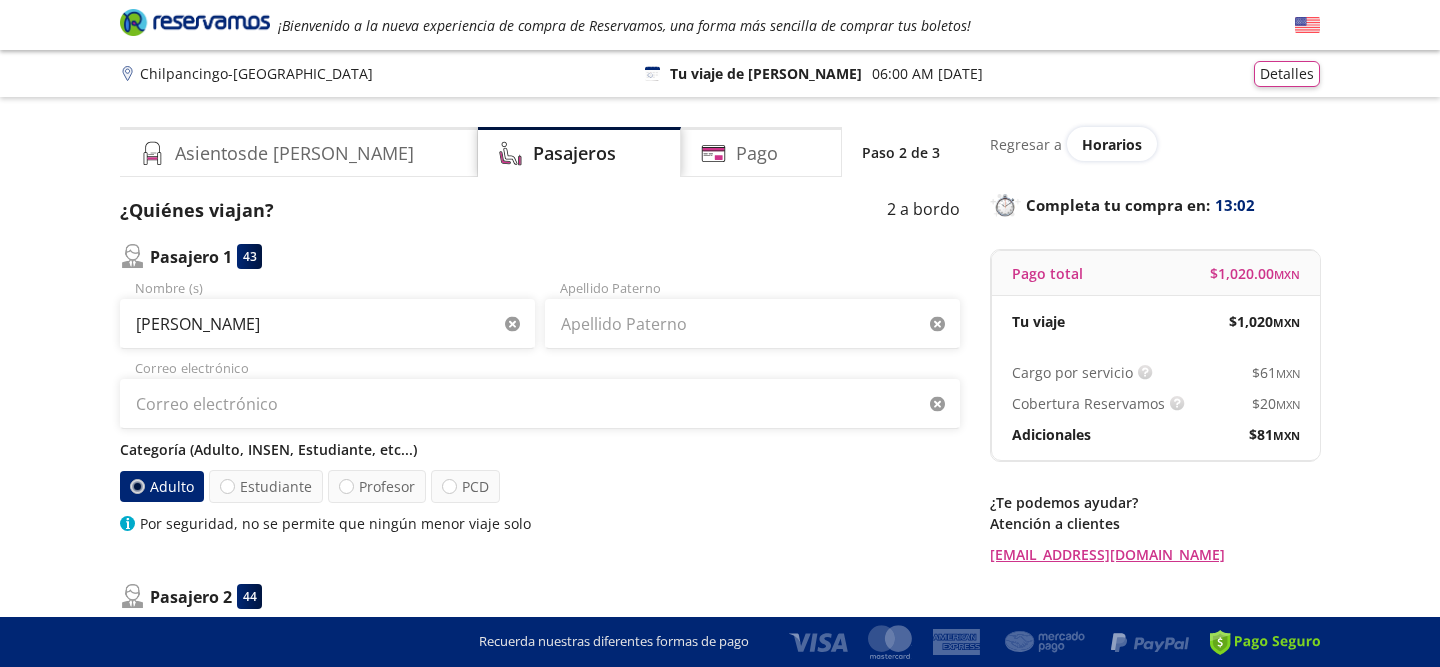 type 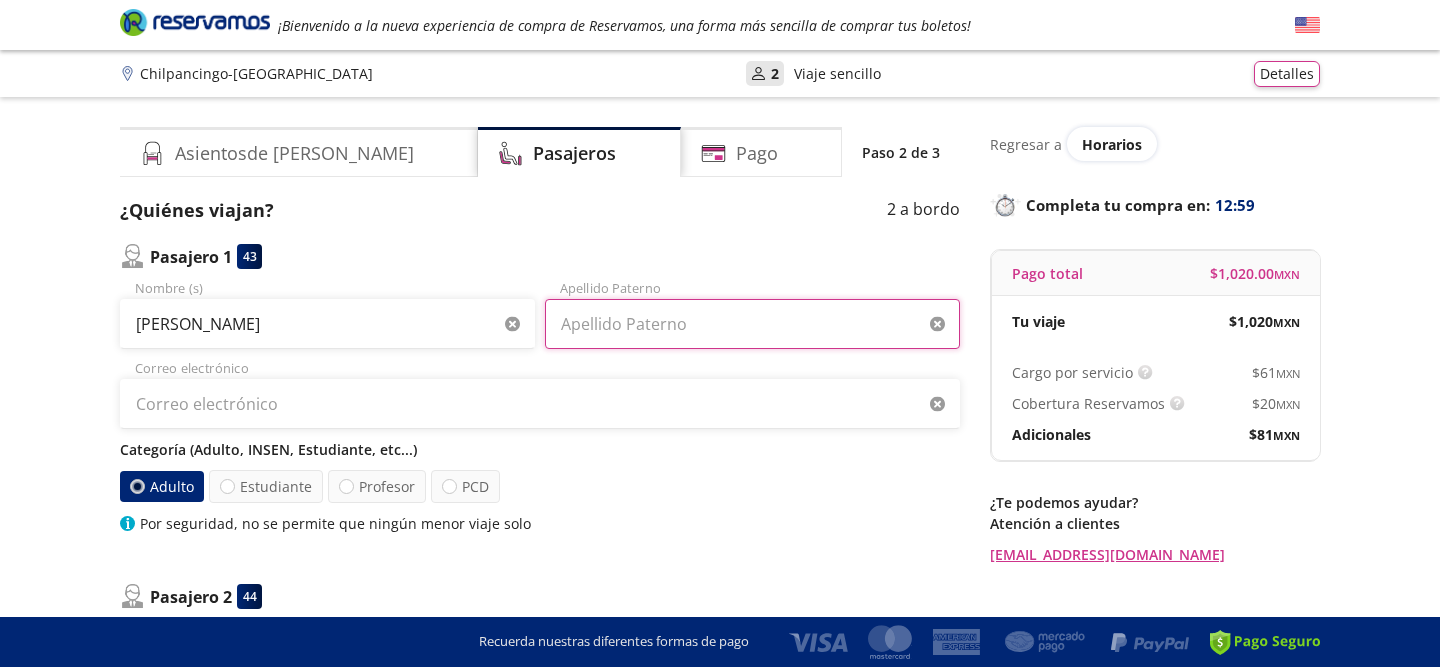 click on "Apellido Paterno" at bounding box center (752, 324) 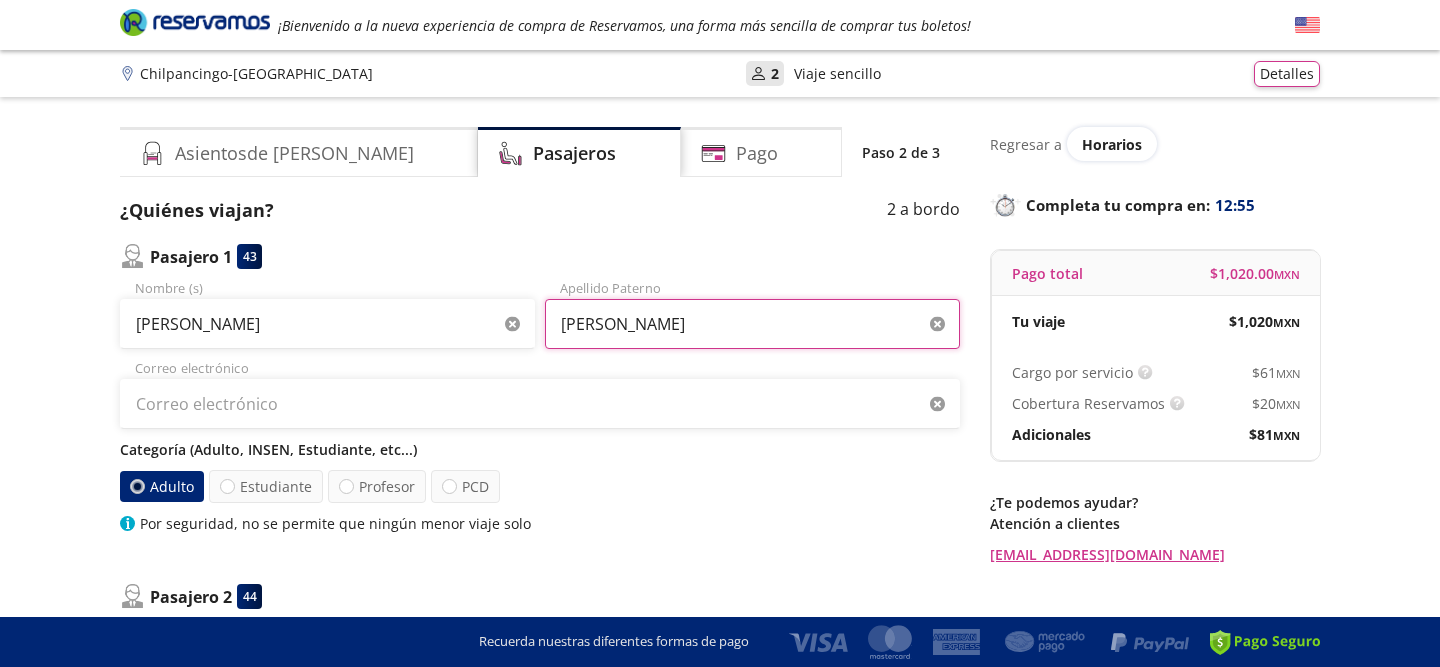 type on "[PERSON_NAME]" 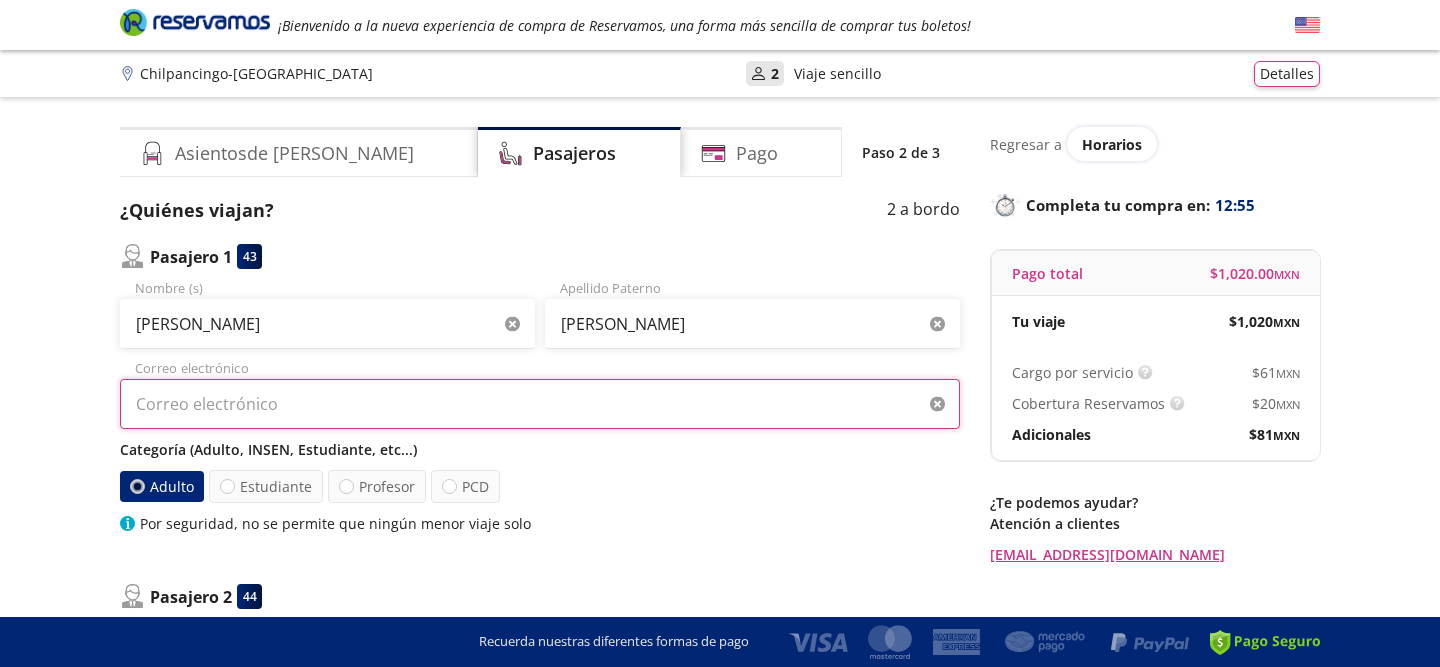 click on "Correo electrónico" at bounding box center [540, 404] 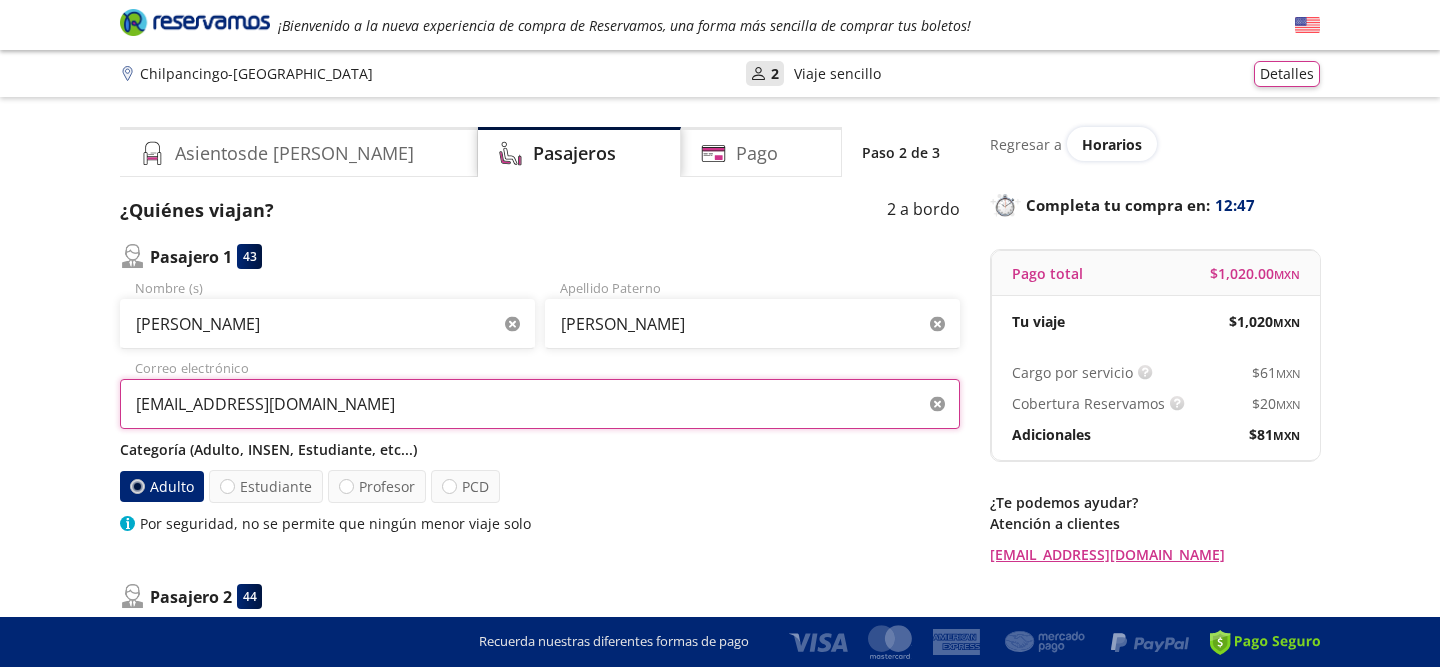 type on "[EMAIL_ADDRESS][DOMAIN_NAME]" 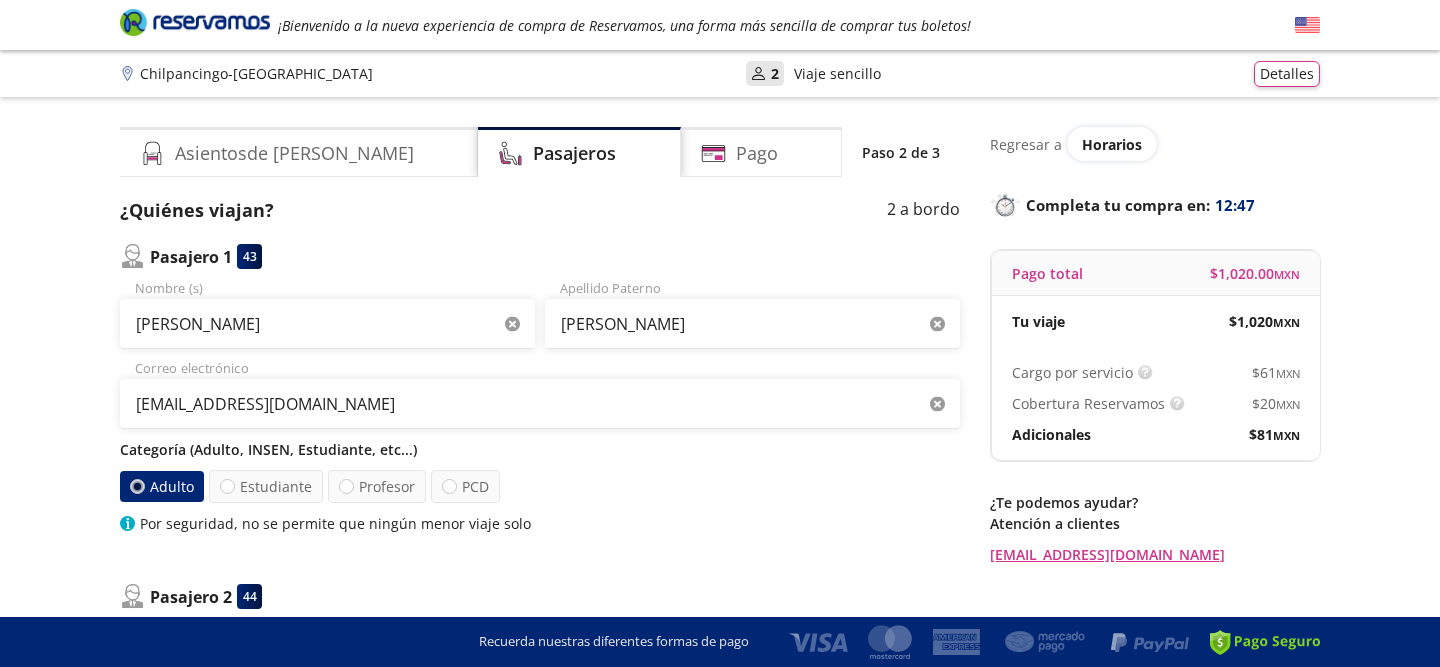 type 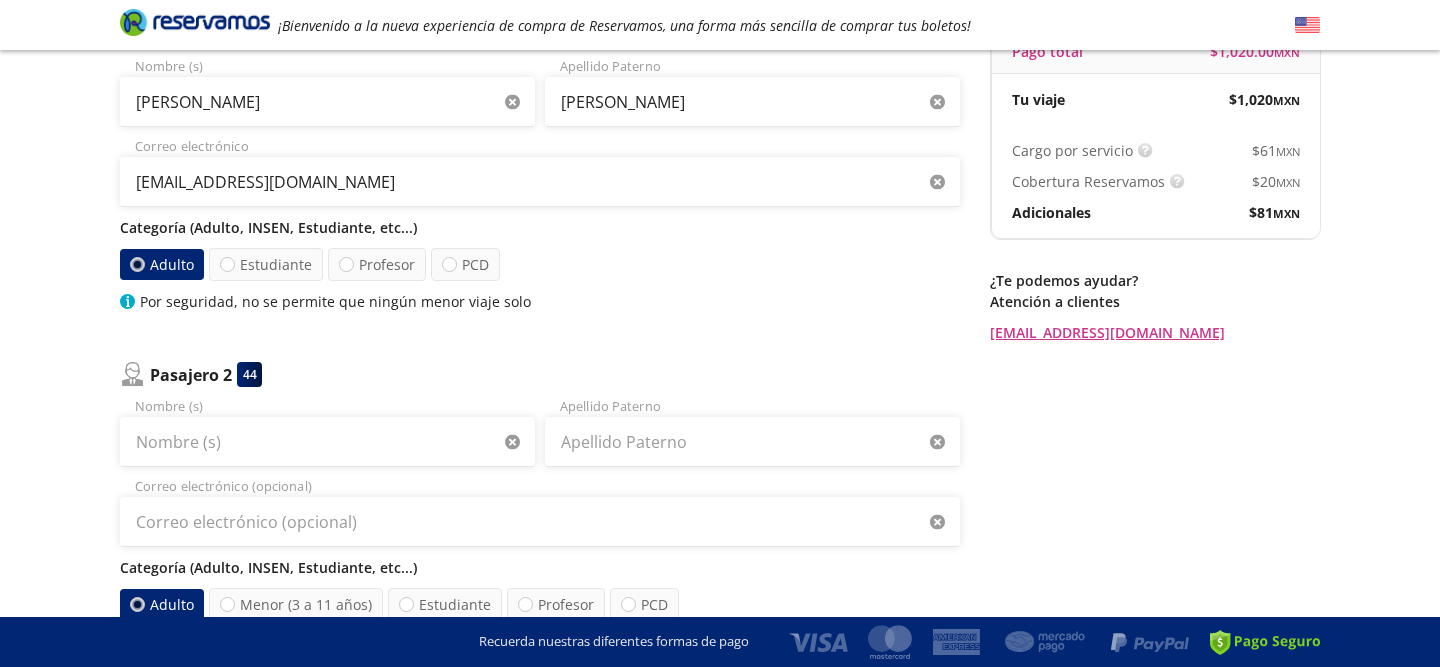 scroll, scrollTop: 220, scrollLeft: 0, axis: vertical 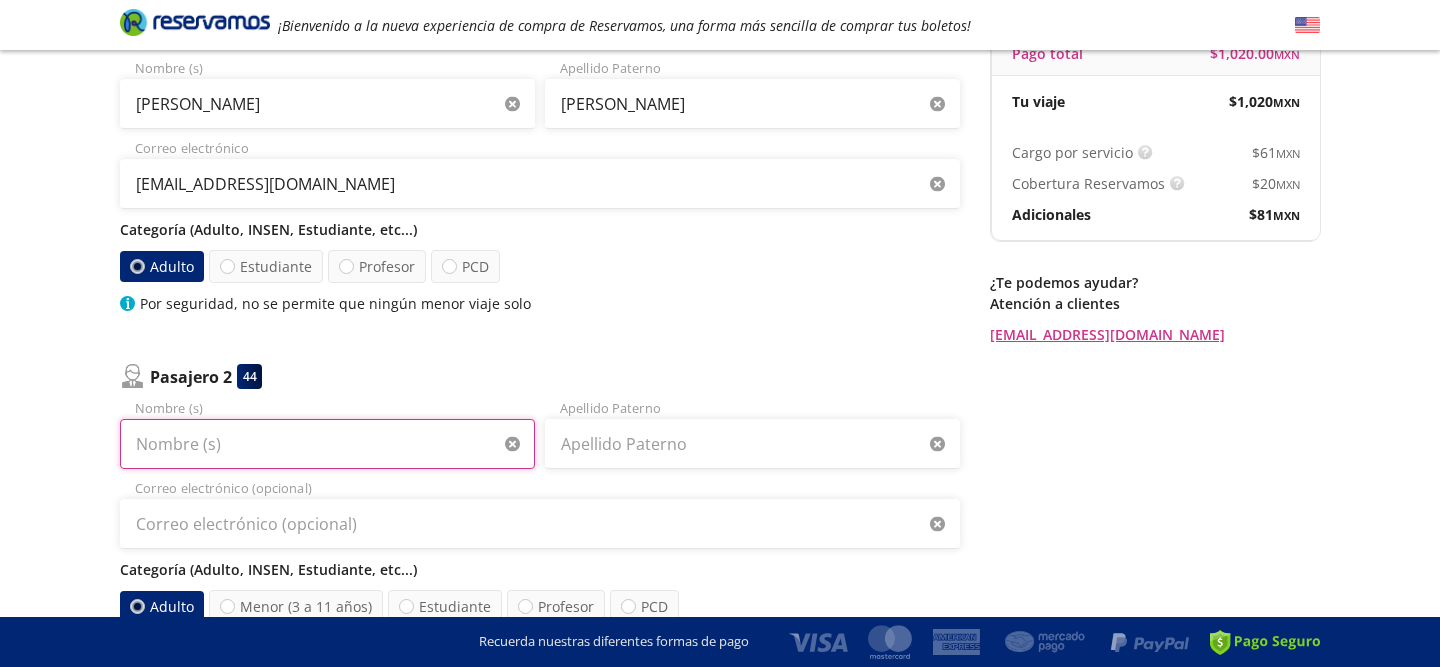 click on "Nombre (s)" at bounding box center [327, 444] 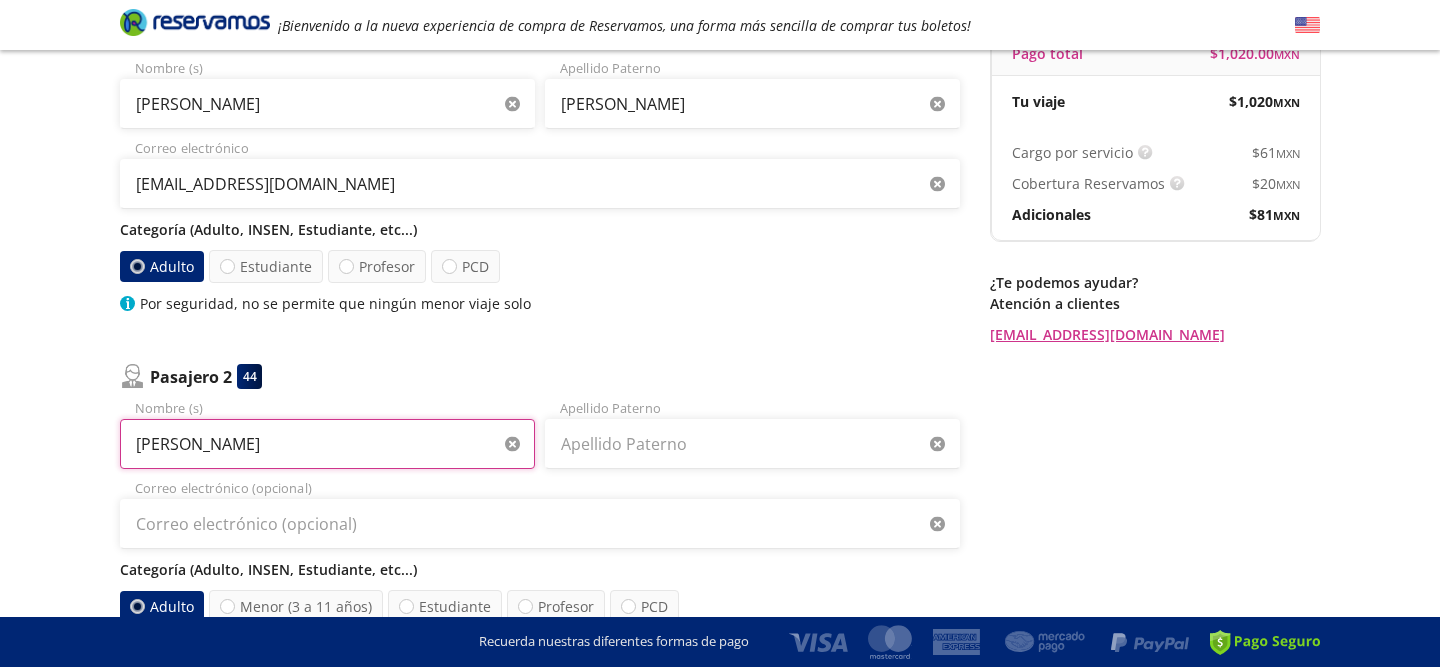 type on "[PERSON_NAME]" 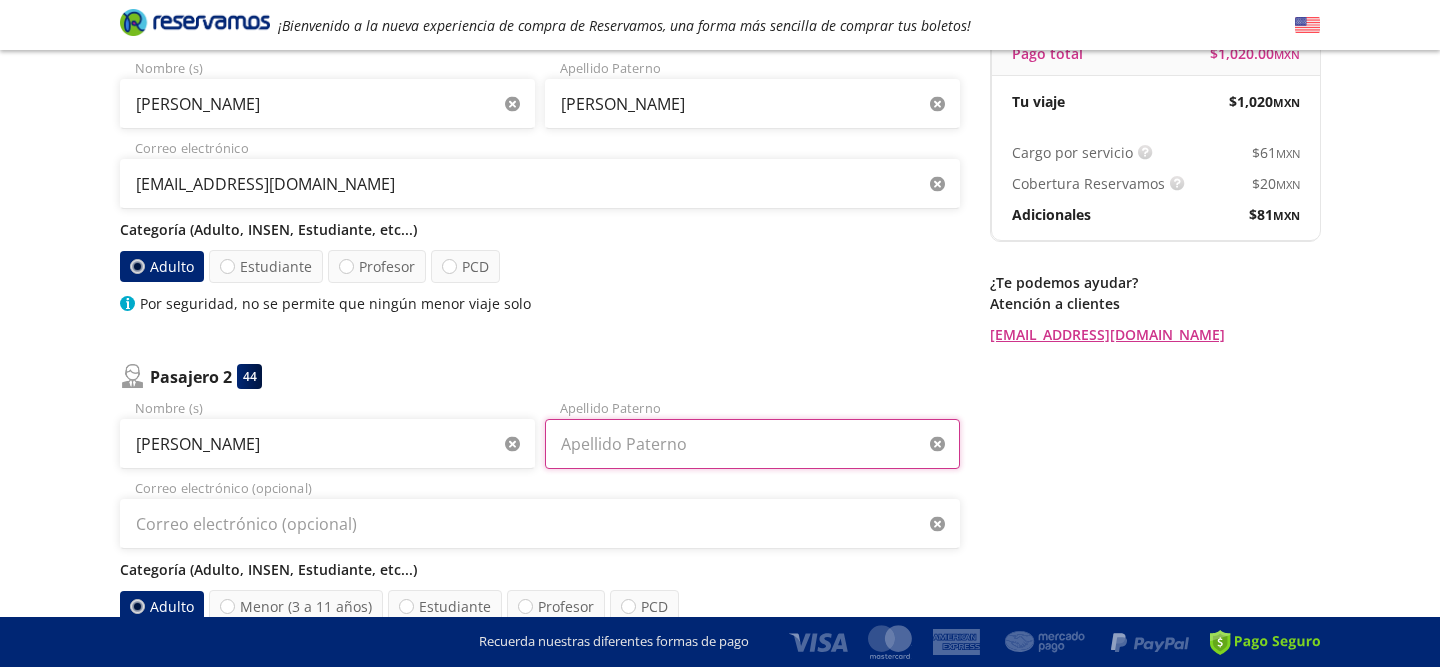 click on "Apellido Paterno" at bounding box center [752, 444] 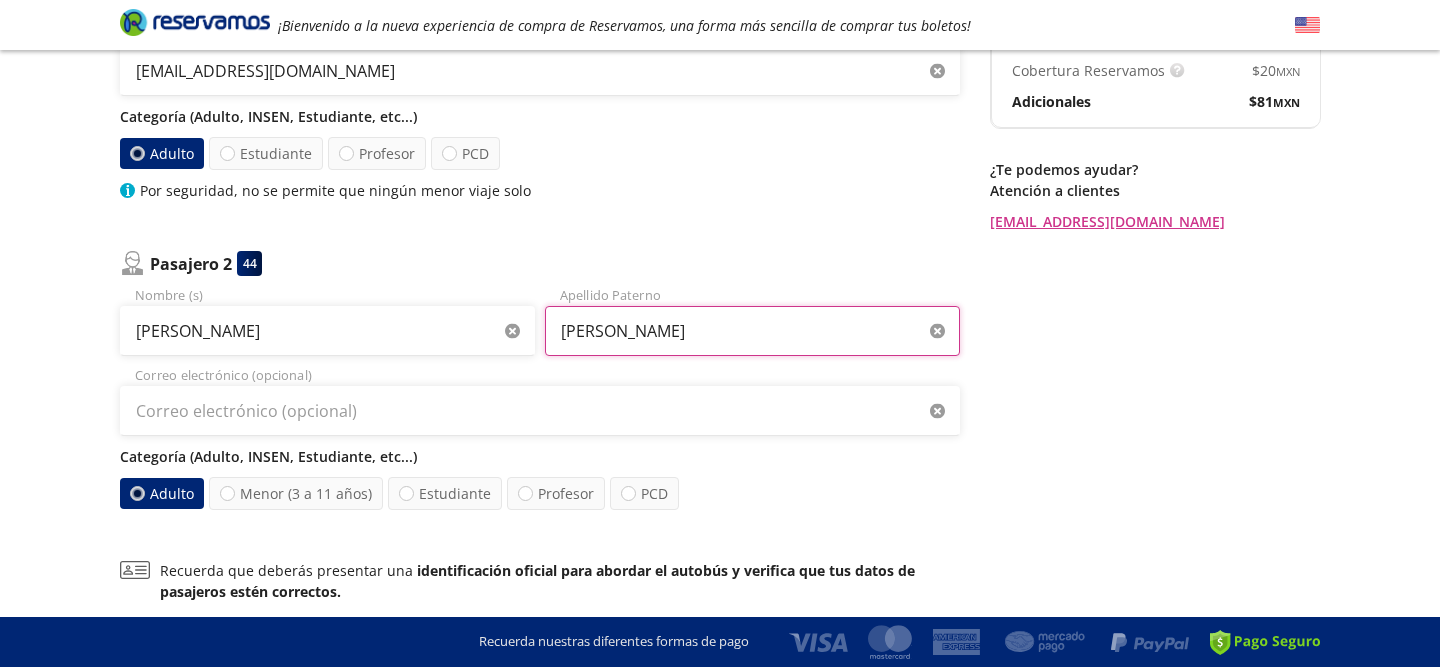 scroll, scrollTop: 334, scrollLeft: 0, axis: vertical 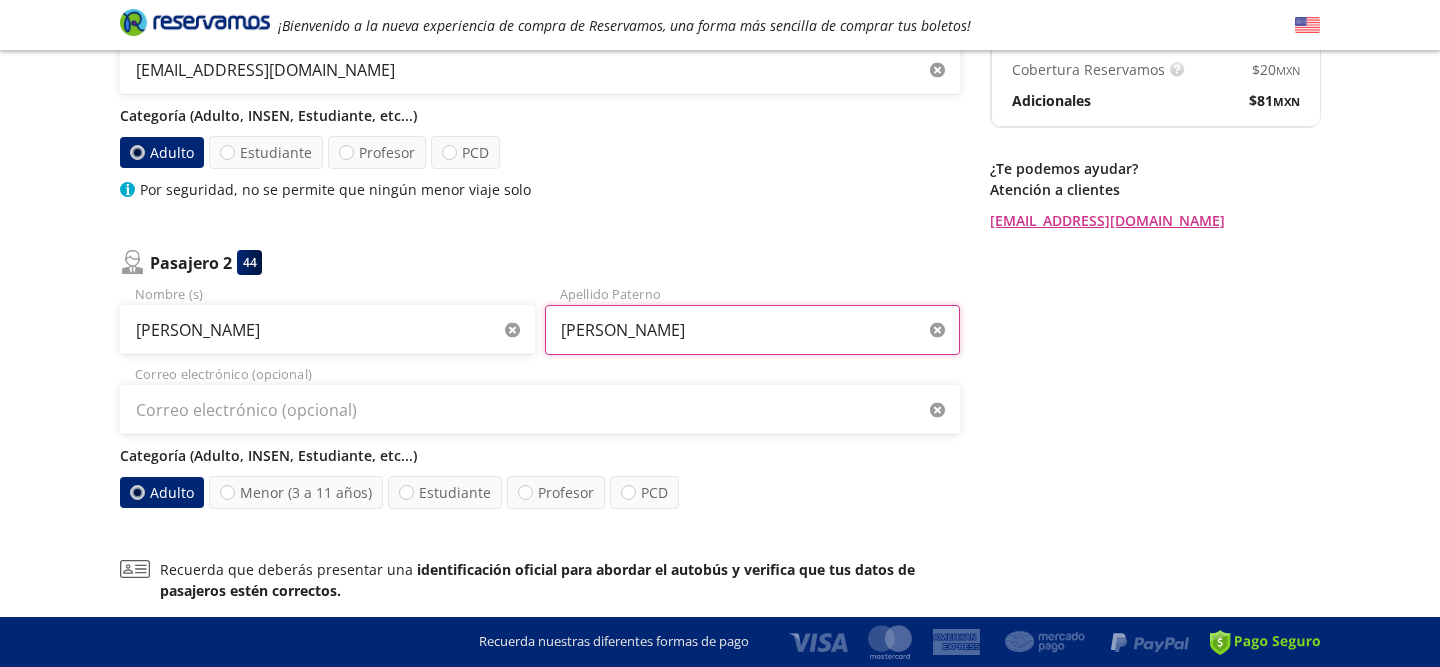 type on "[PERSON_NAME]" 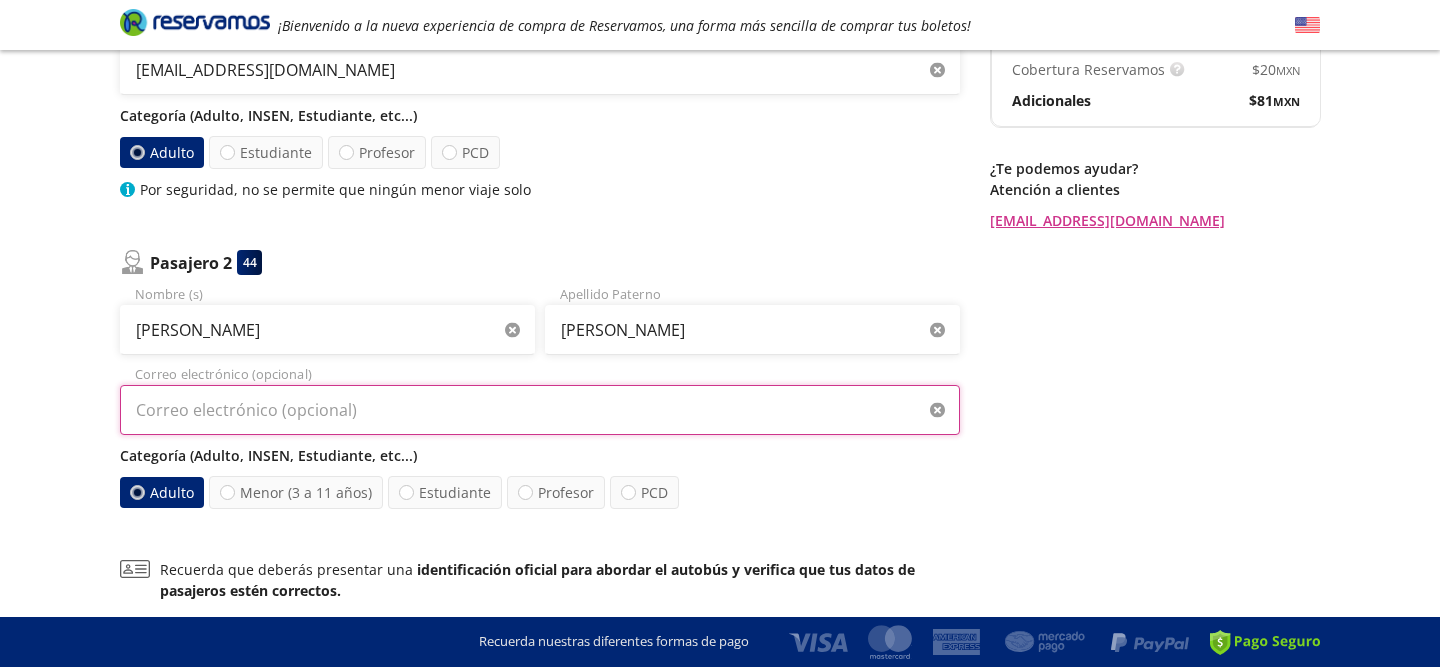 click on "Correo electrónico (opcional)" at bounding box center (540, 410) 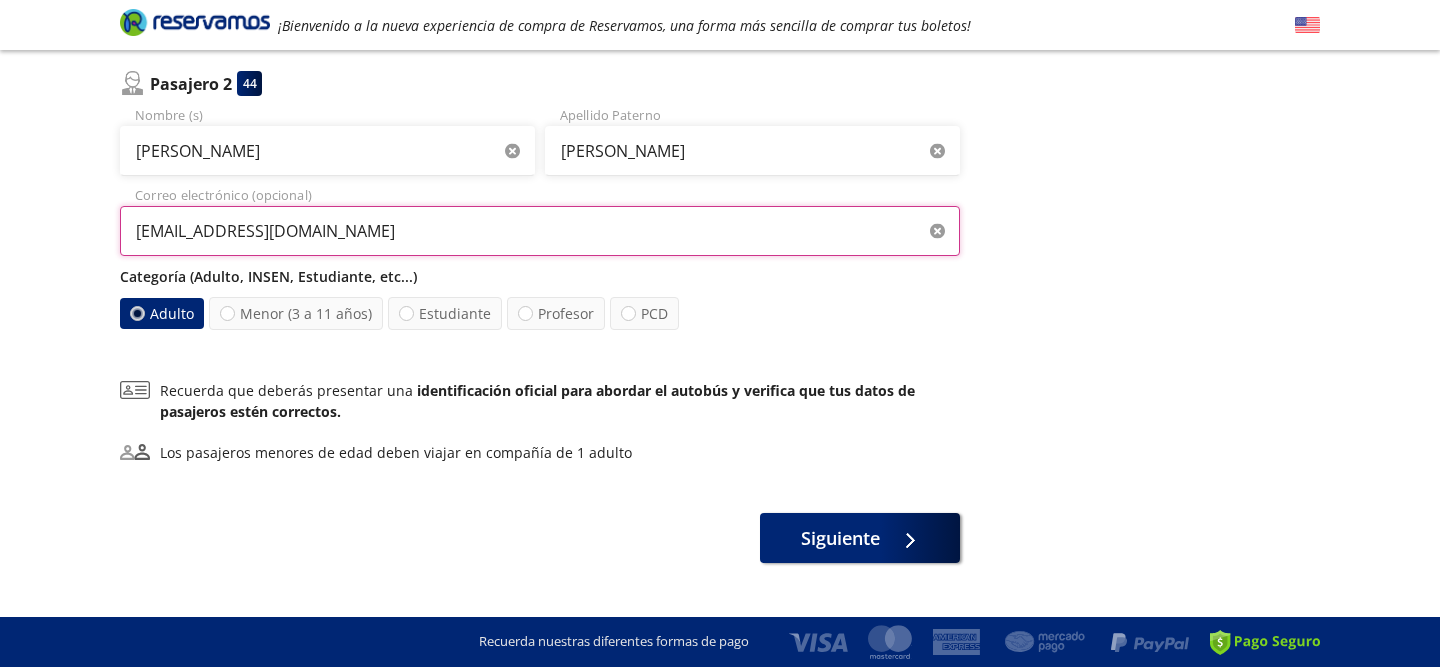 scroll, scrollTop: 549, scrollLeft: 0, axis: vertical 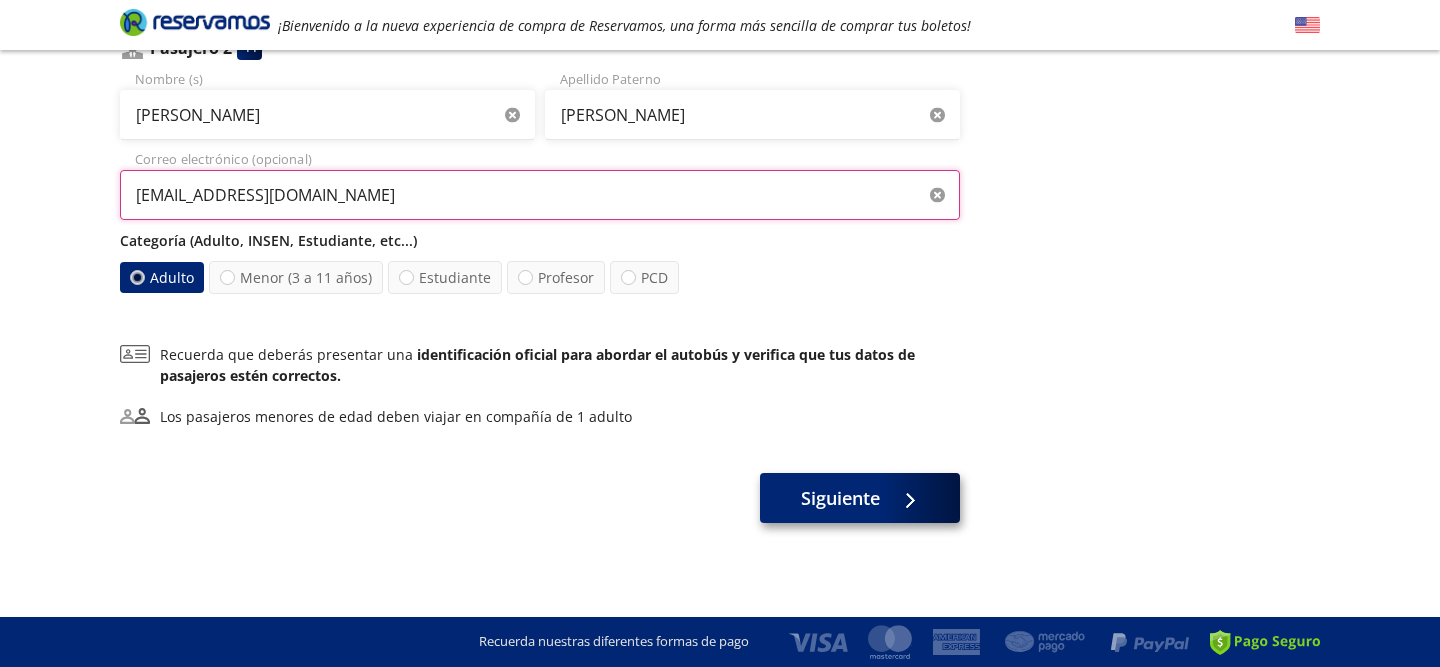 type on "[EMAIL_ADDRESS][DOMAIN_NAME]" 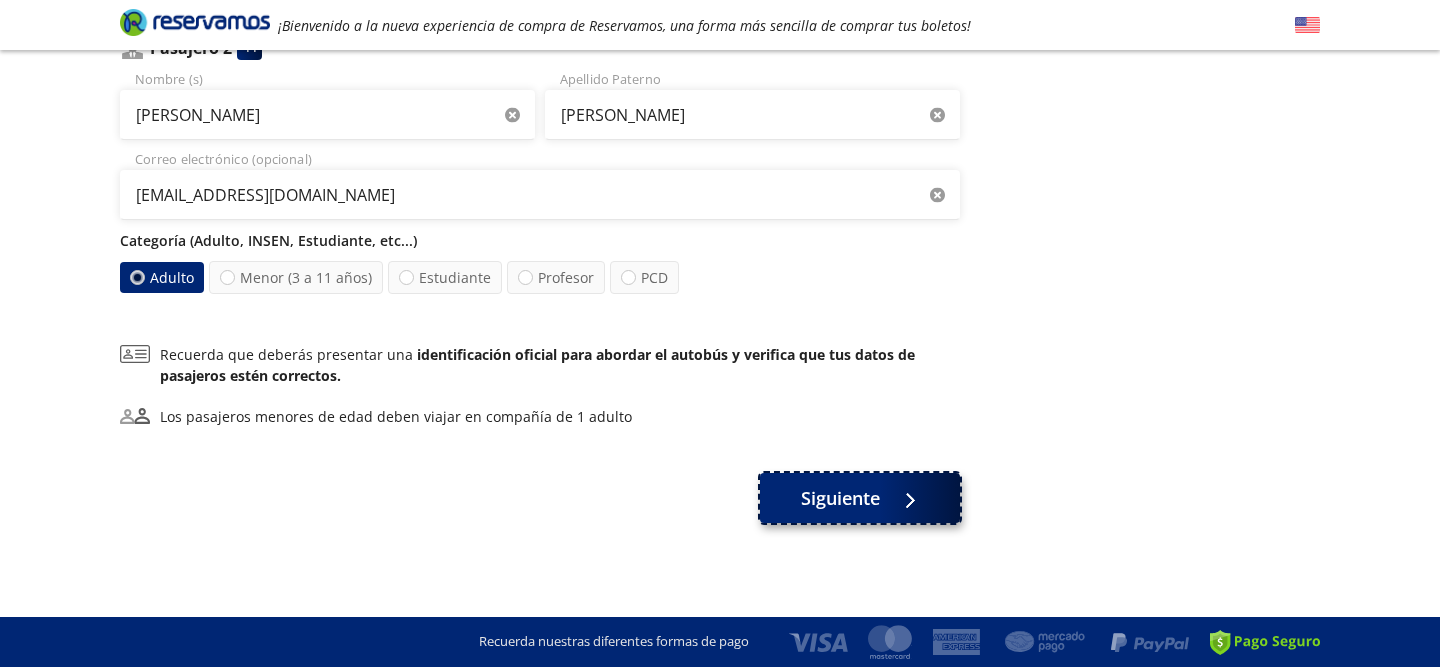 click on "Siguiente" at bounding box center (840, 498) 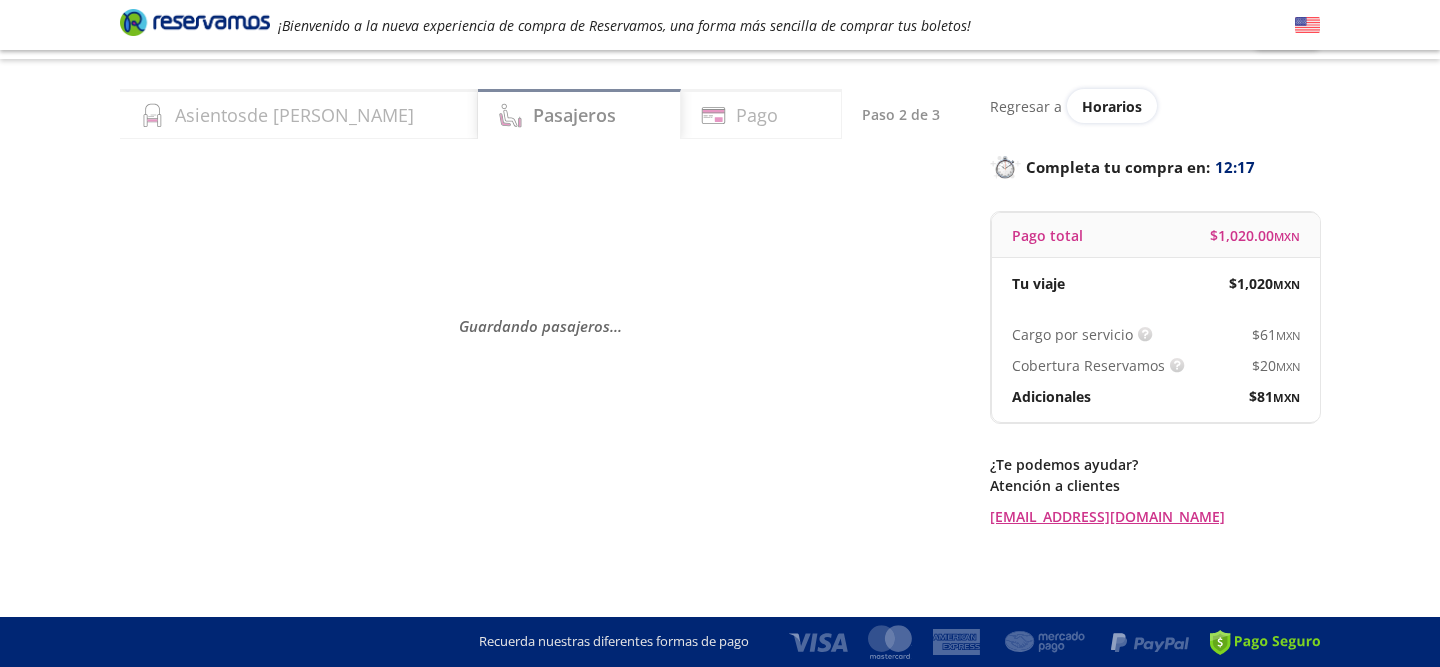 scroll, scrollTop: 0, scrollLeft: 0, axis: both 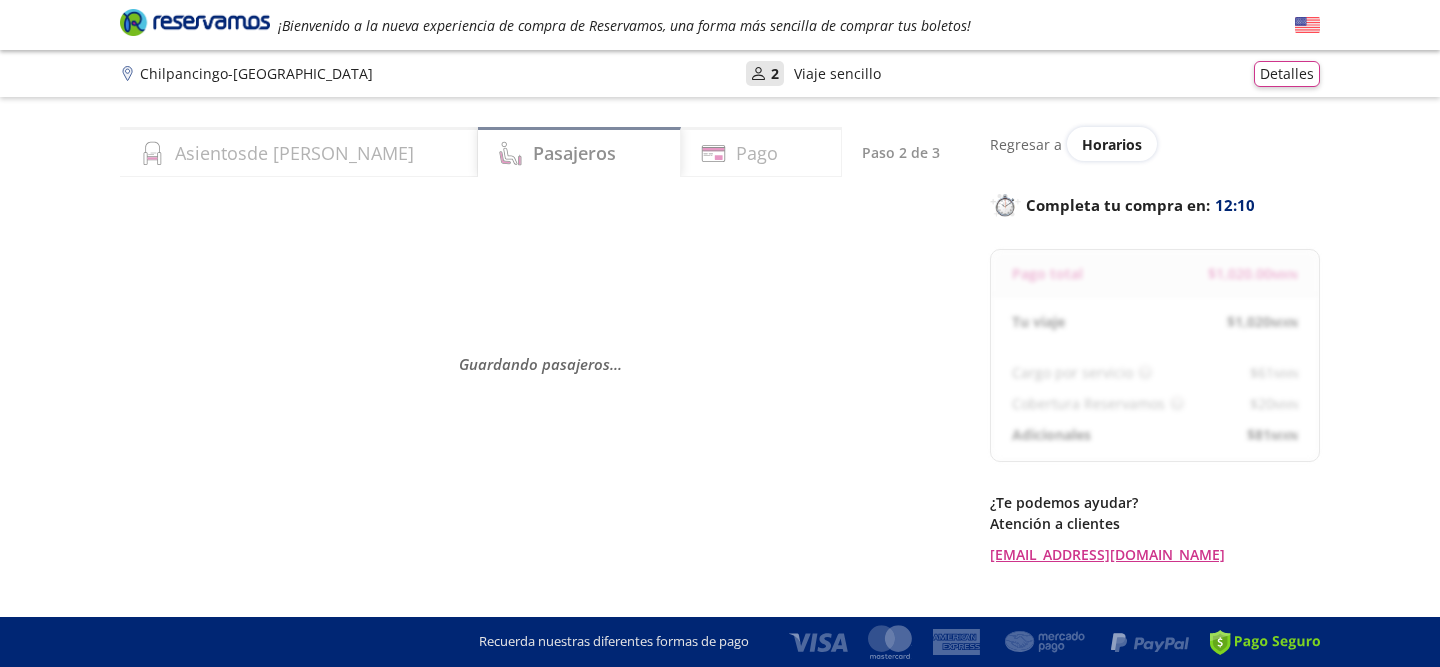 select on "MX" 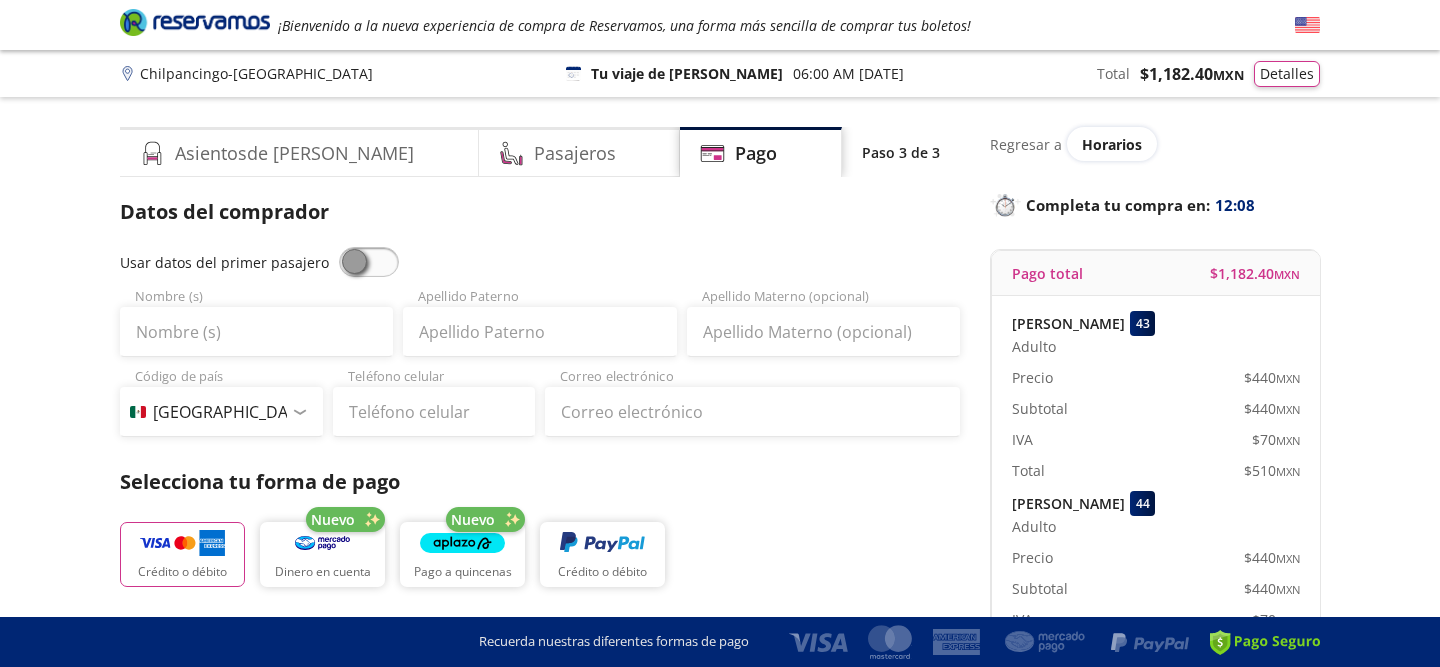 scroll, scrollTop: 12, scrollLeft: 0, axis: vertical 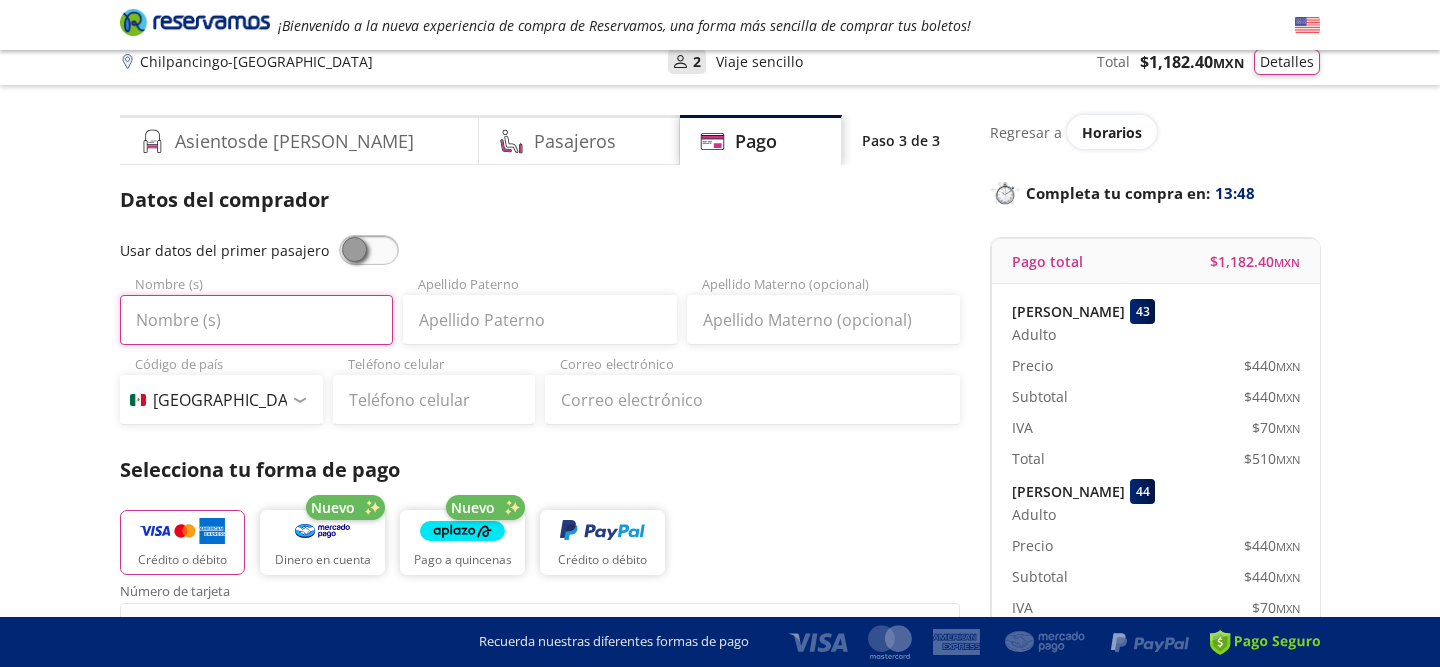click on "Nombre (s)" at bounding box center (256, 320) 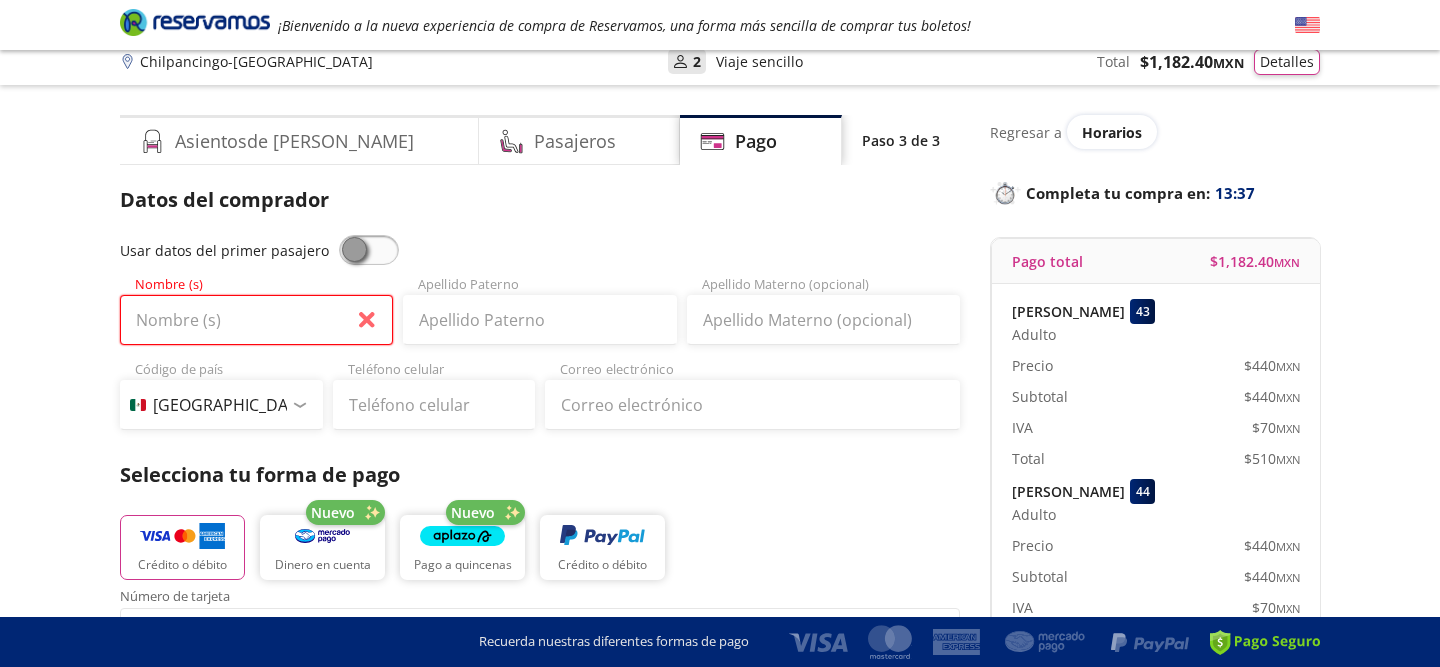 type on "[PERSON_NAME]" 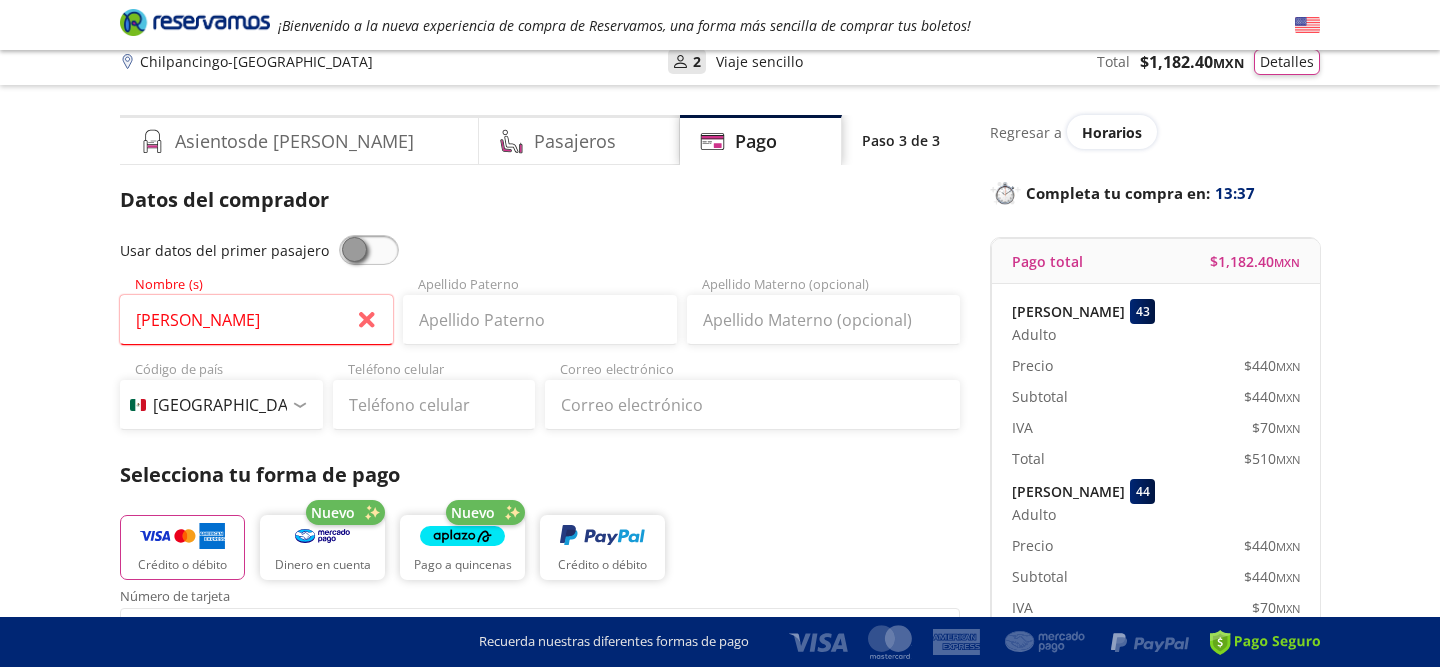 type on "[PERSON_NAME]" 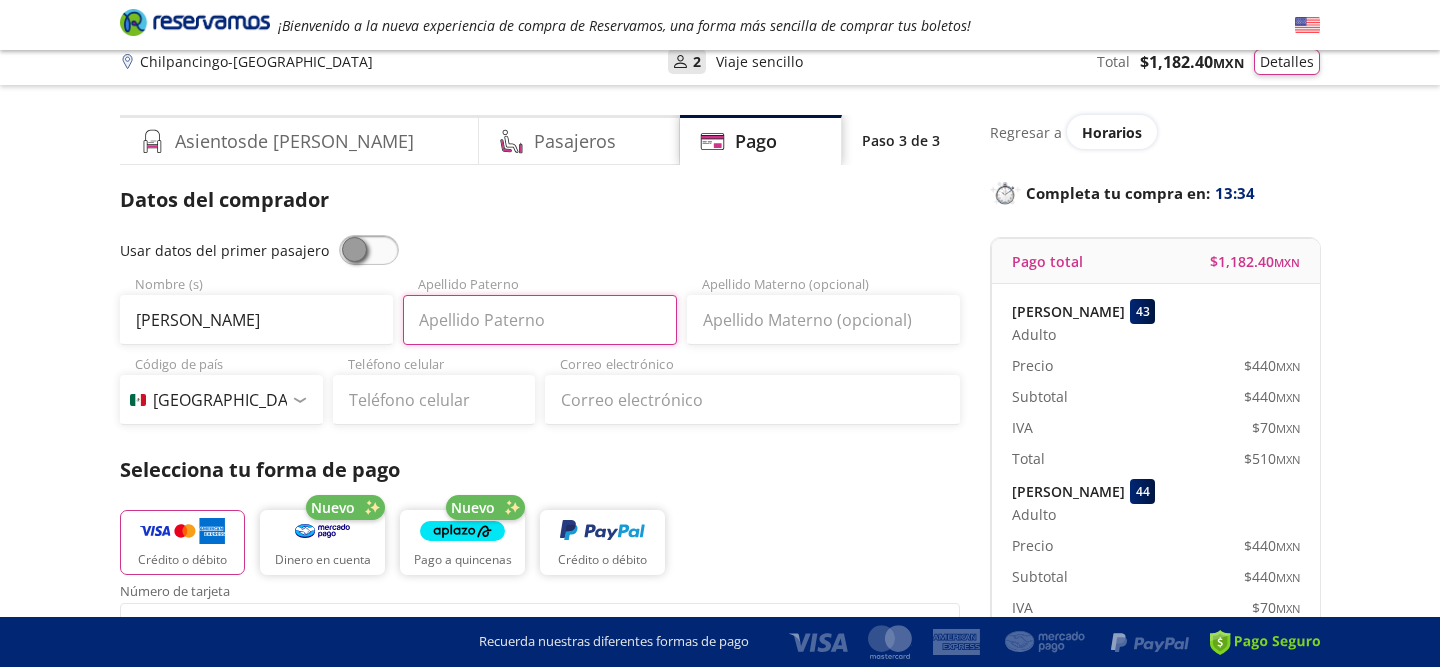 click on "Apellido Paterno" at bounding box center [539, 320] 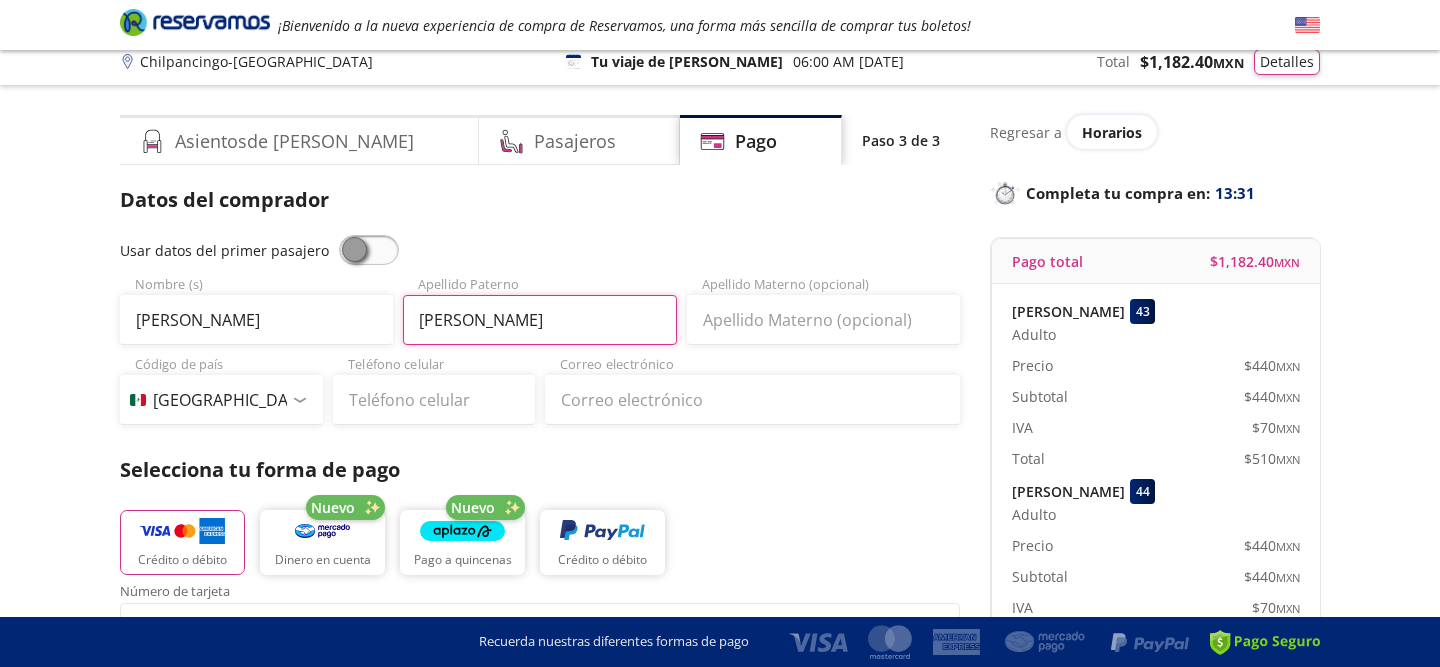 type on "[PERSON_NAME]" 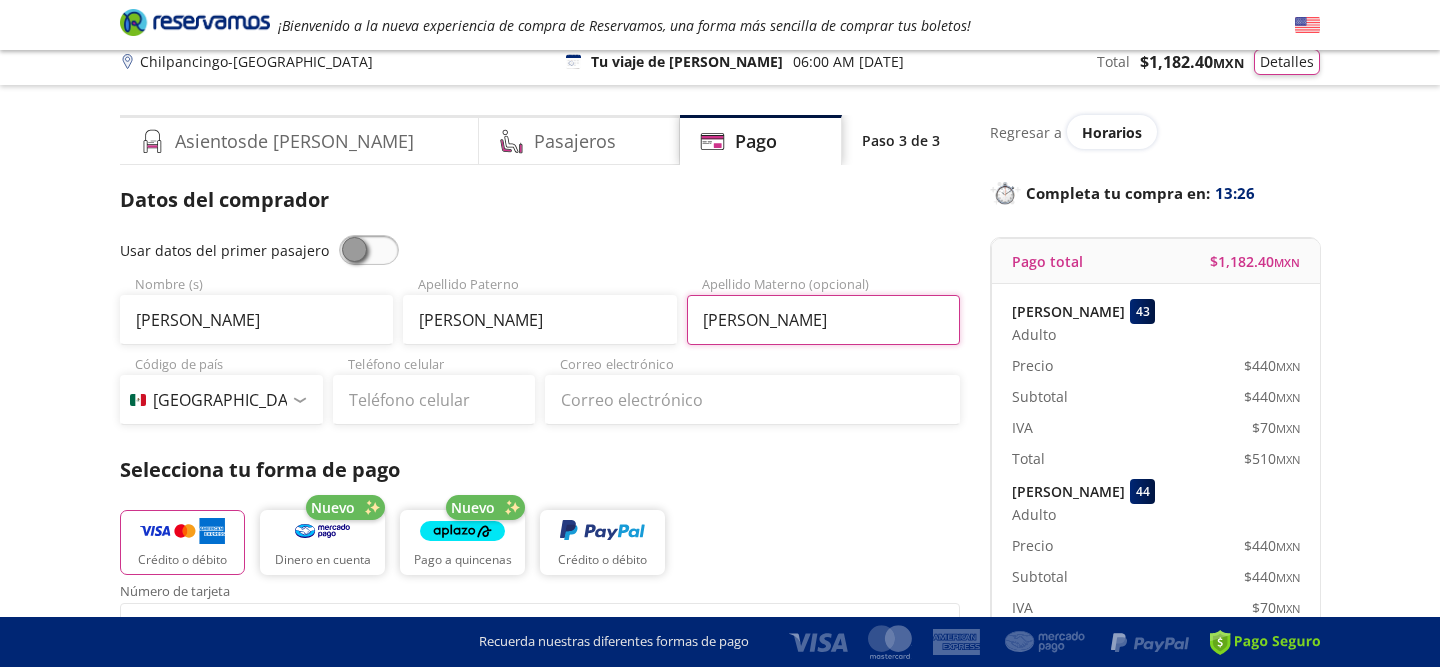 type on "[PERSON_NAME]" 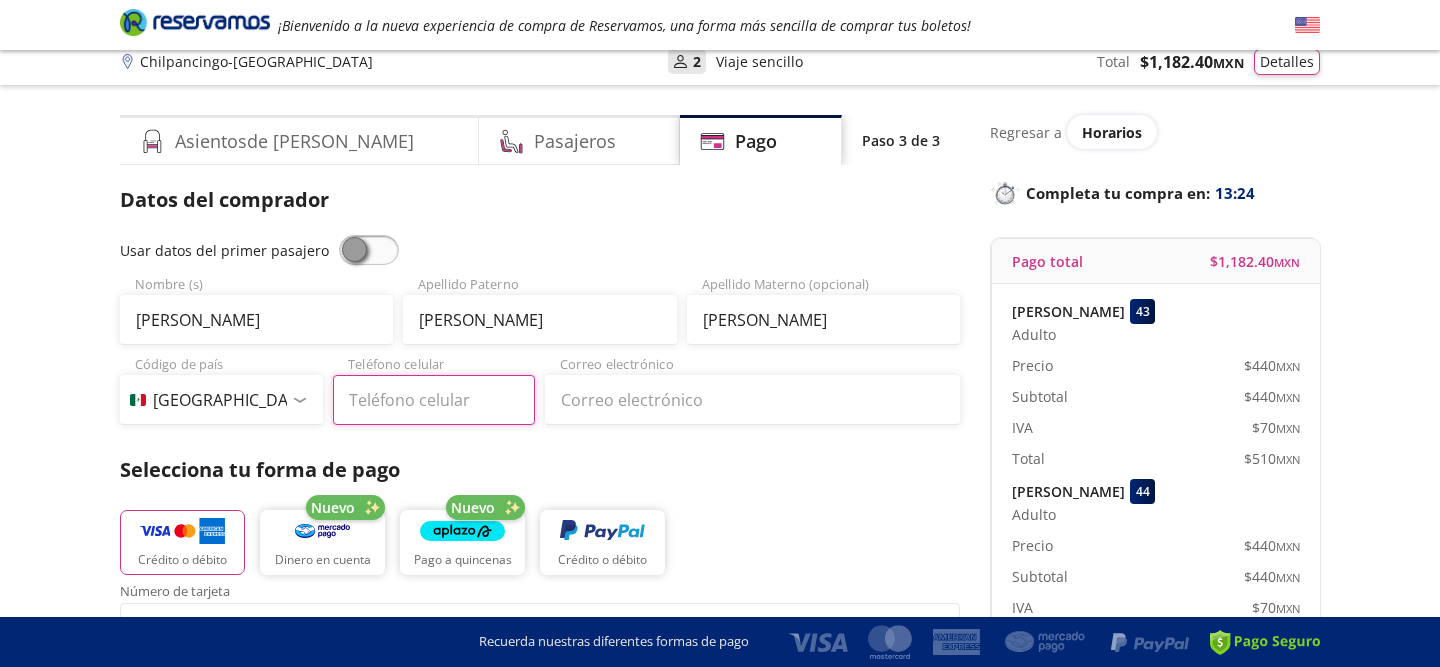 click on "Teléfono celular" at bounding box center [434, 400] 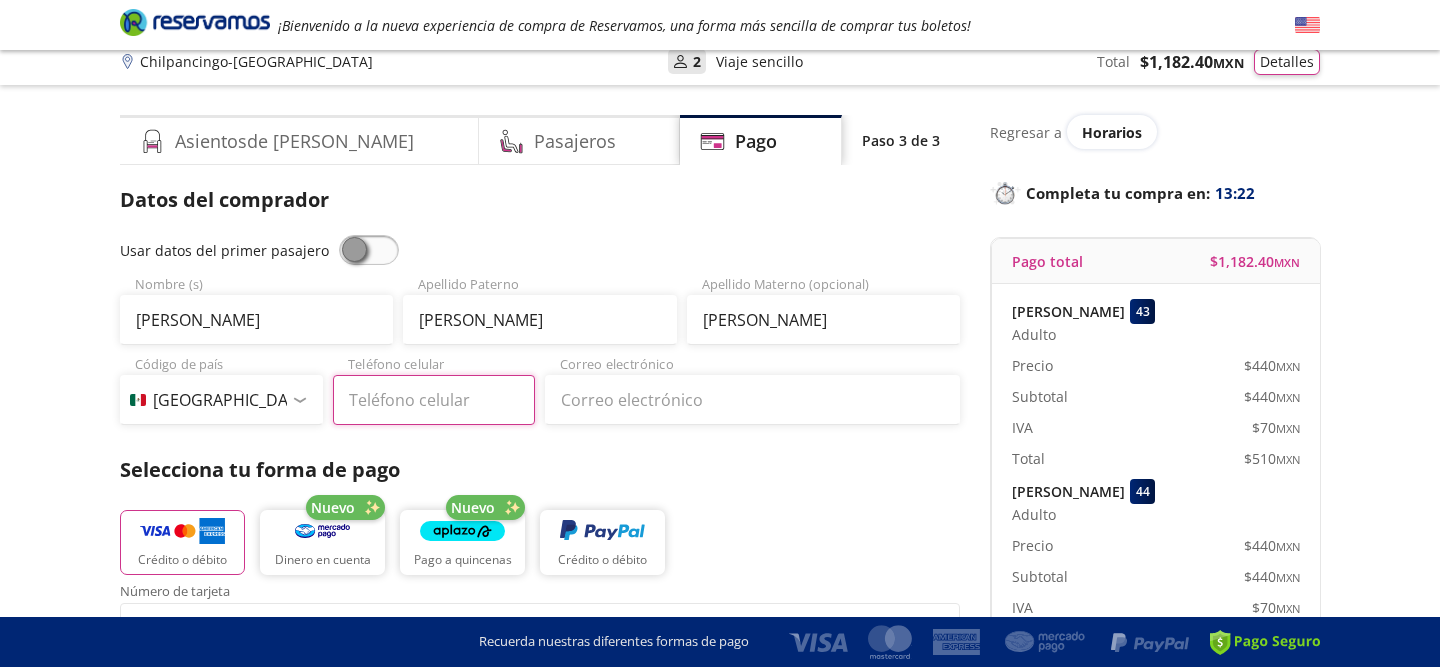 type on "747 102 8754" 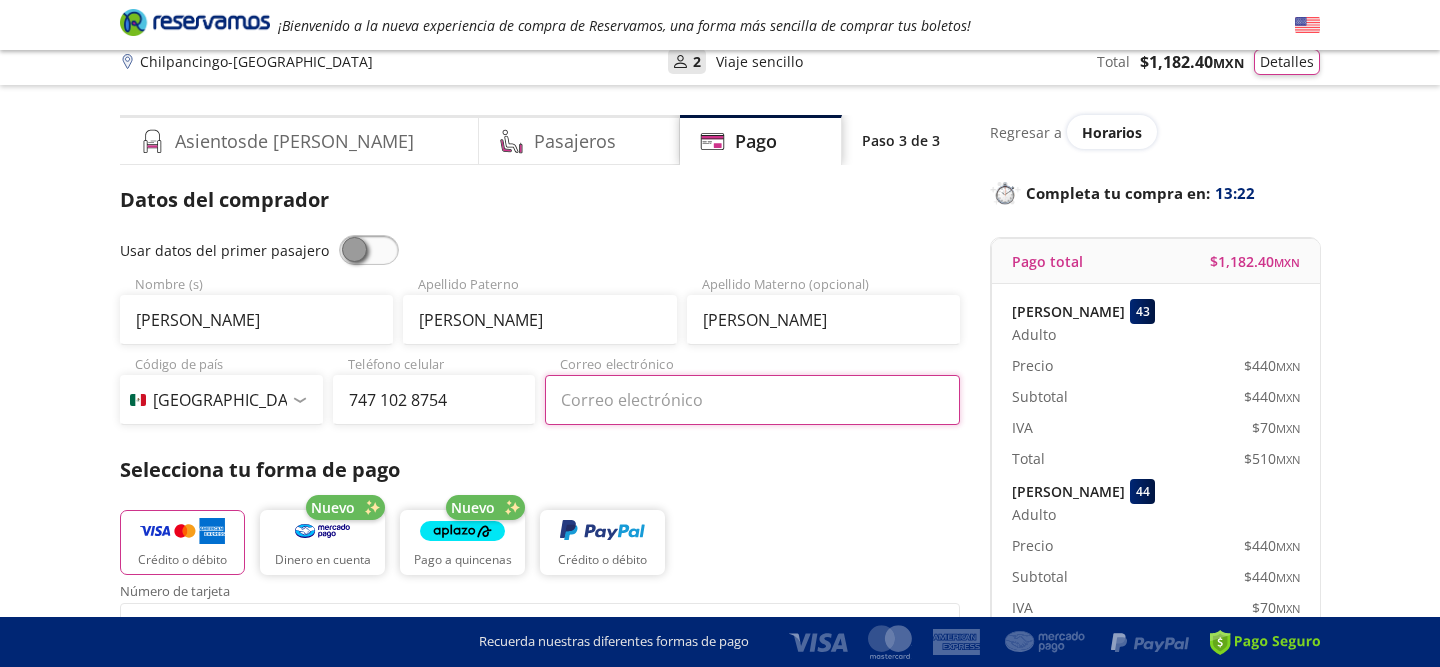 click on "Correo electrónico" at bounding box center [752, 400] 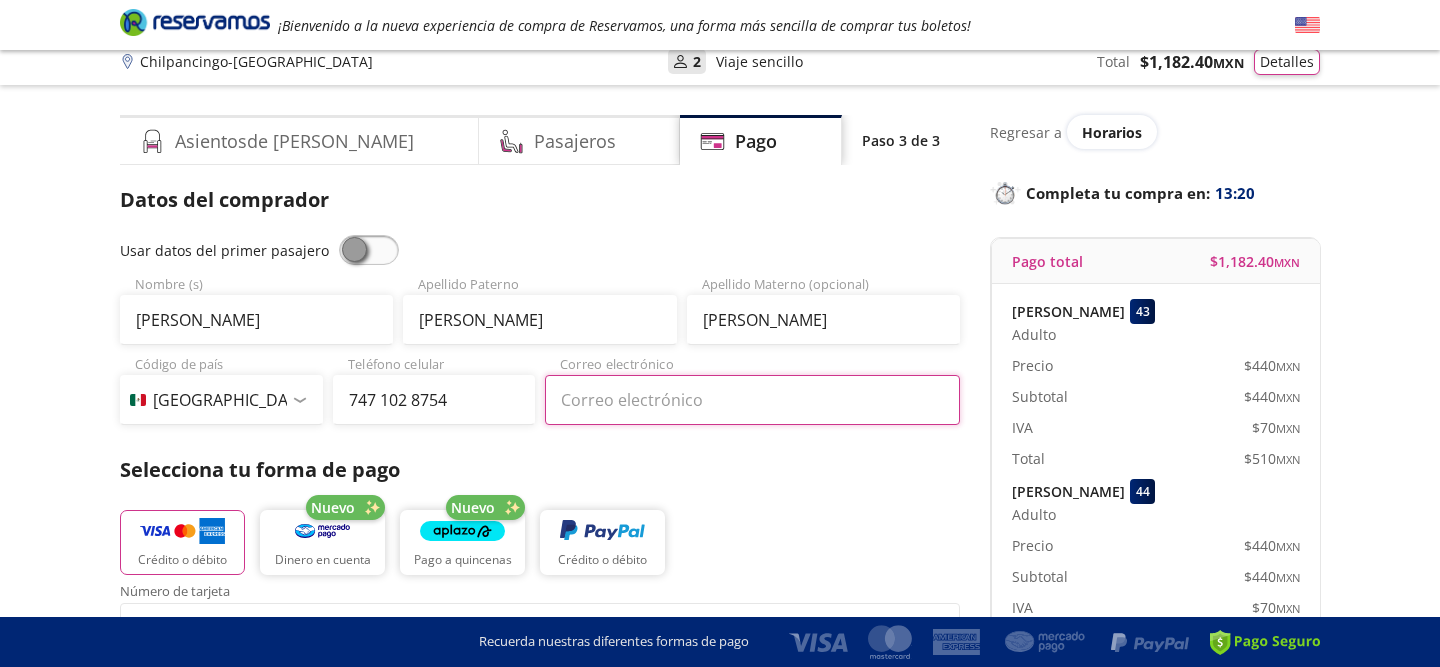 type on "[EMAIL_ADDRESS][DOMAIN_NAME]" 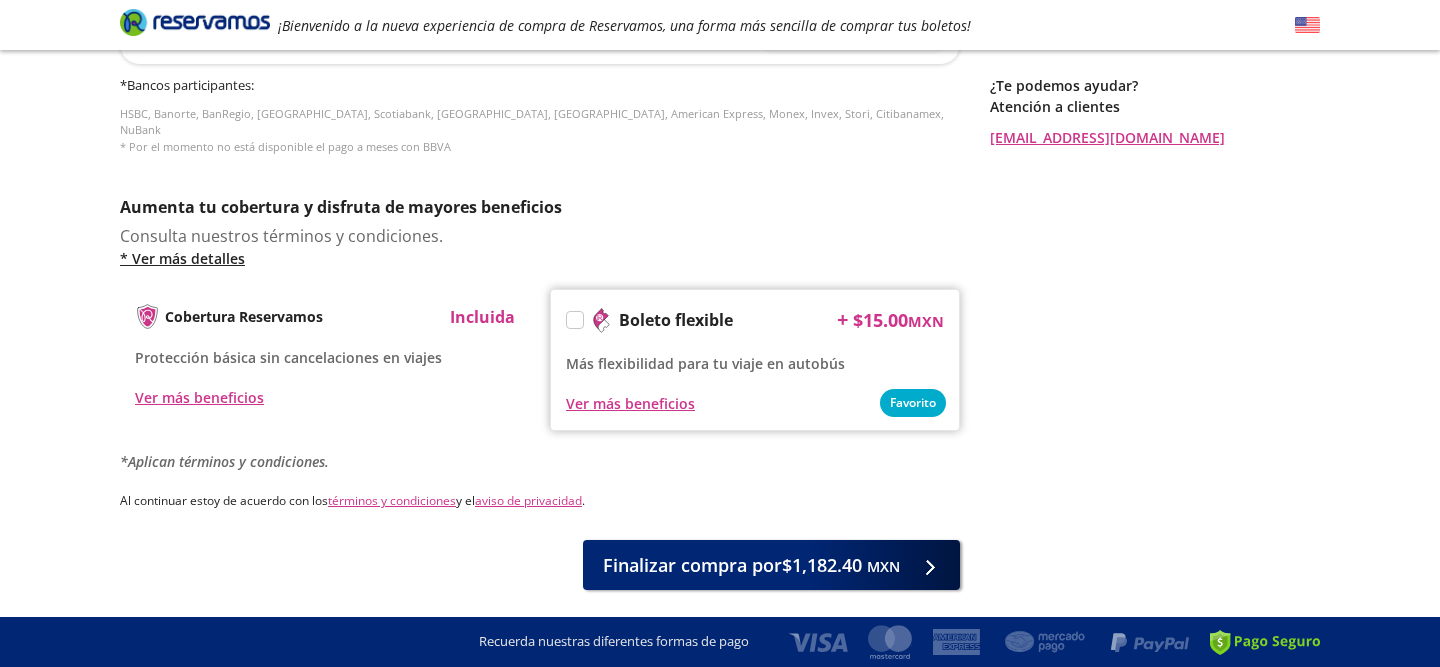 scroll, scrollTop: 934, scrollLeft: 0, axis: vertical 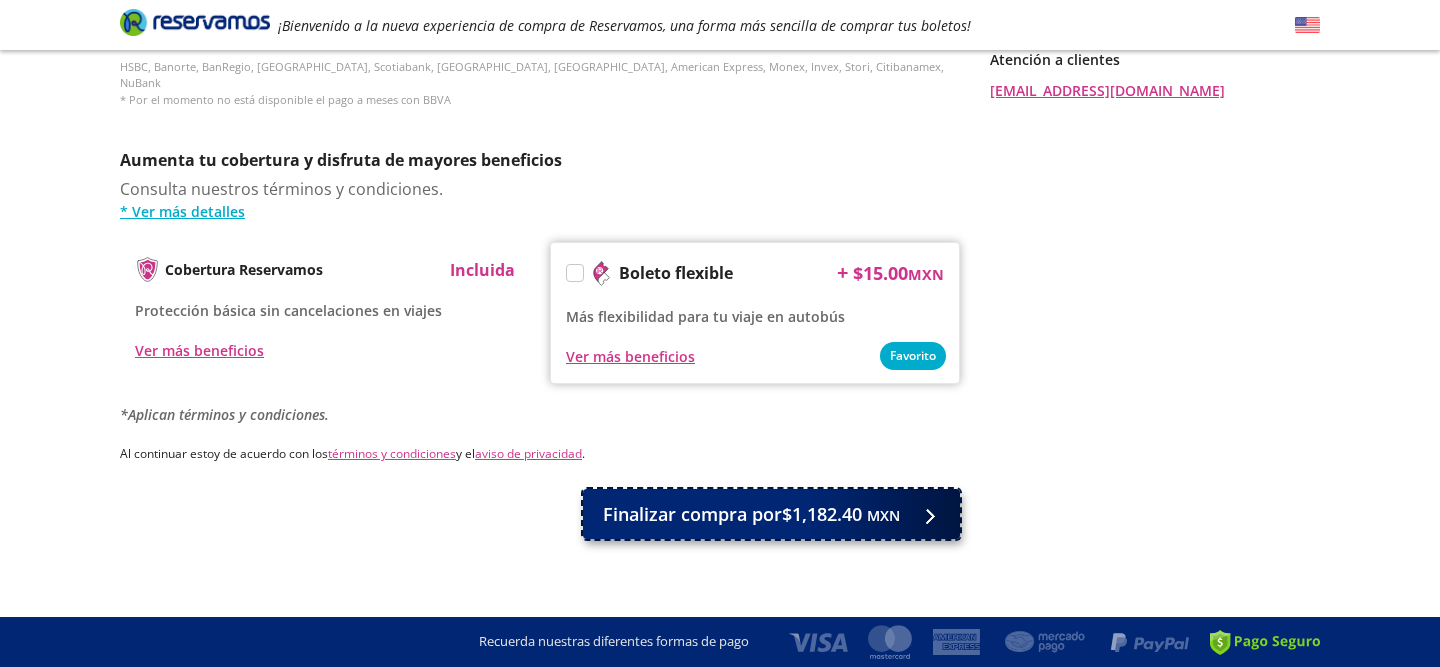 click on "Finalizar compra por  $1,182.40   MXN" at bounding box center (751, 514) 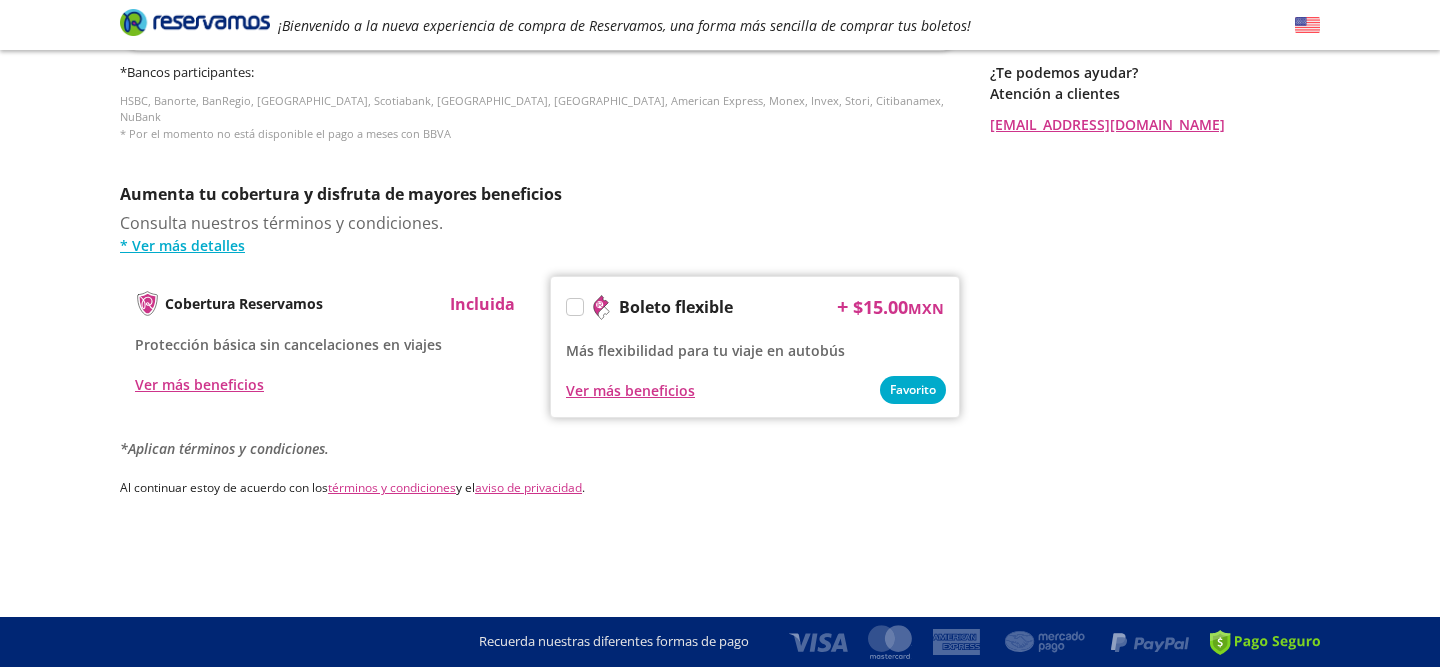 scroll, scrollTop: 0, scrollLeft: 0, axis: both 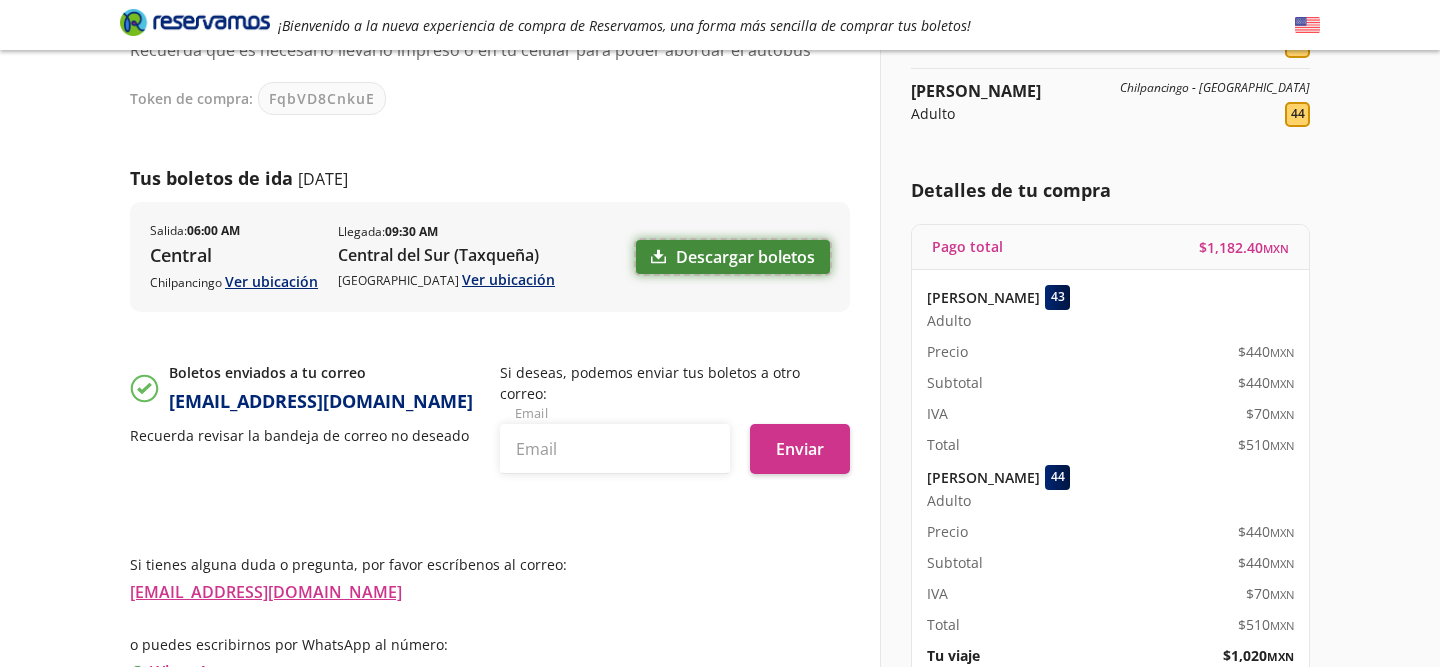 click on "Descargar boletos" at bounding box center [733, 257] 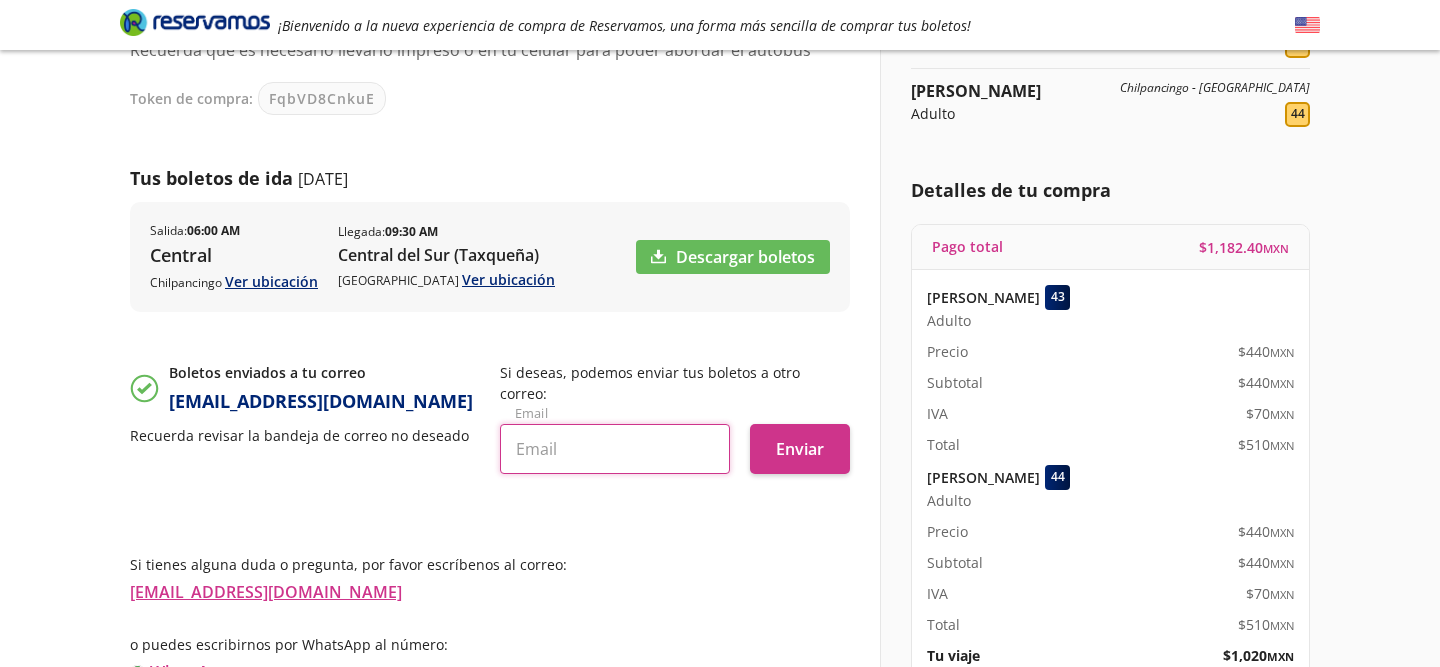 click at bounding box center [615, 449] 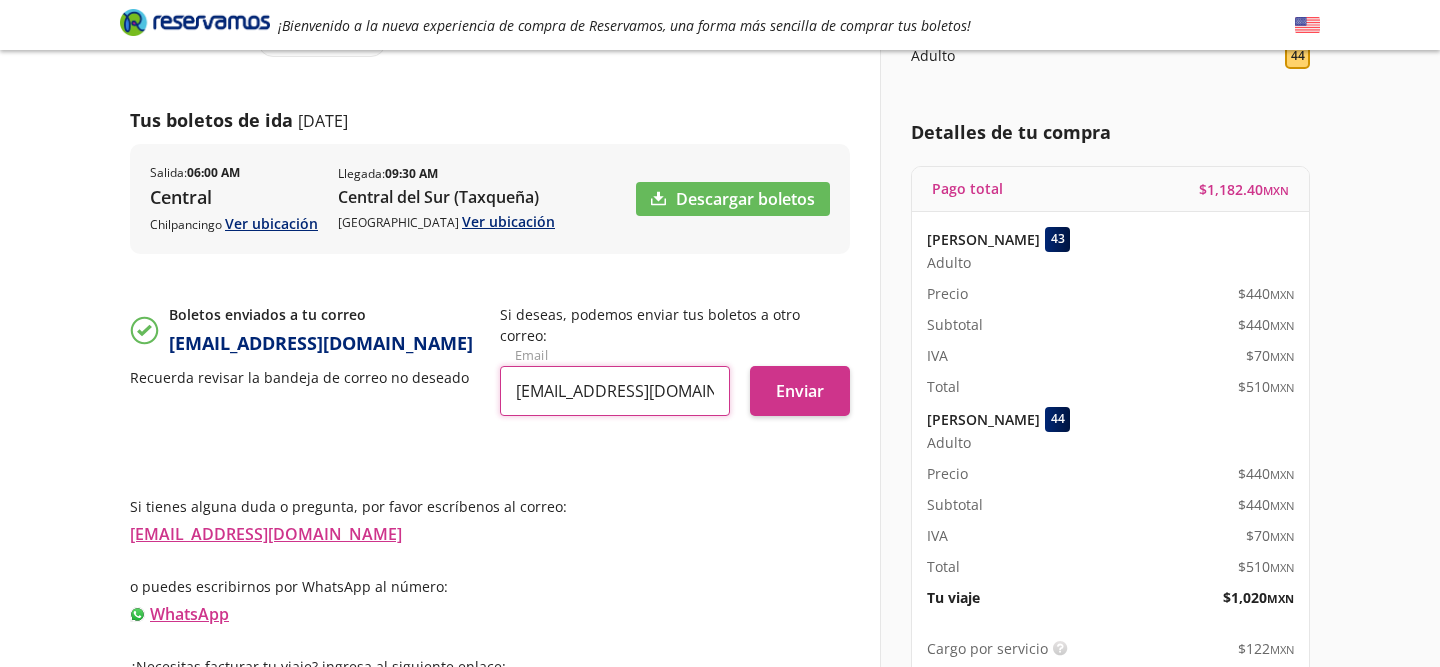 scroll, scrollTop: 263, scrollLeft: 0, axis: vertical 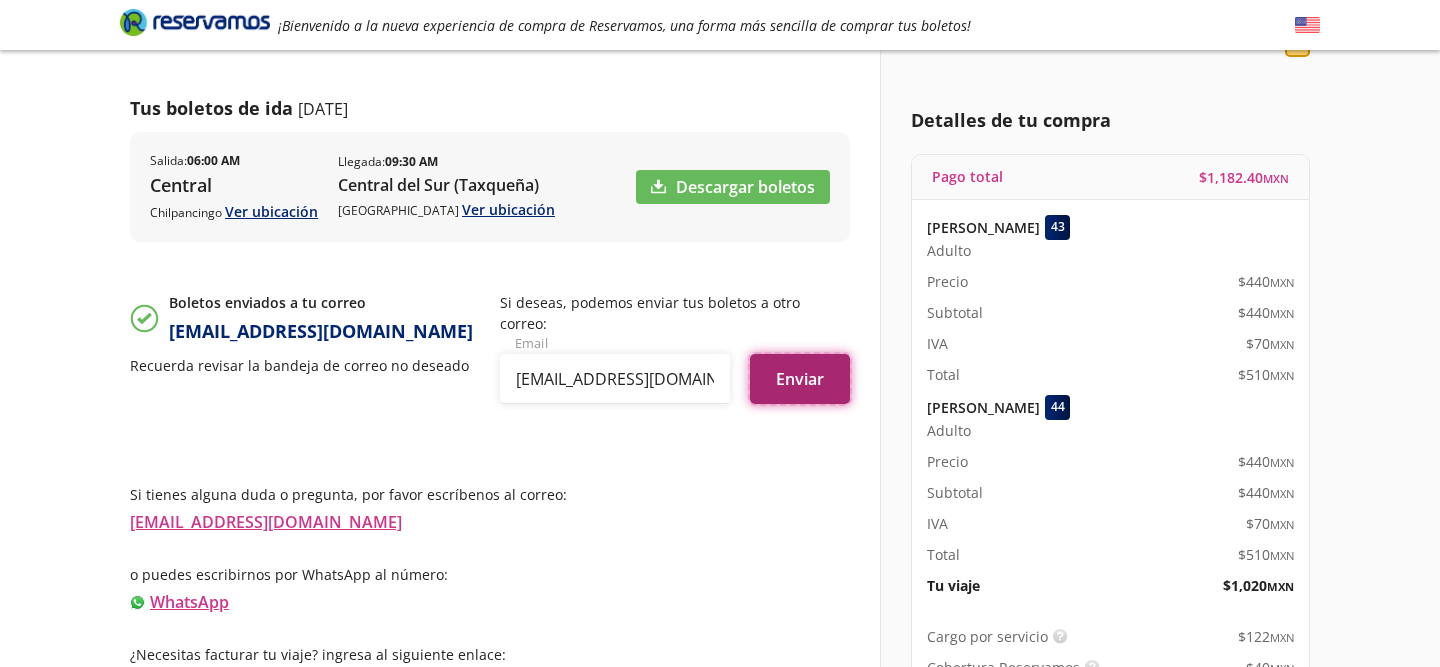 click on "Enviar" at bounding box center [800, 379] 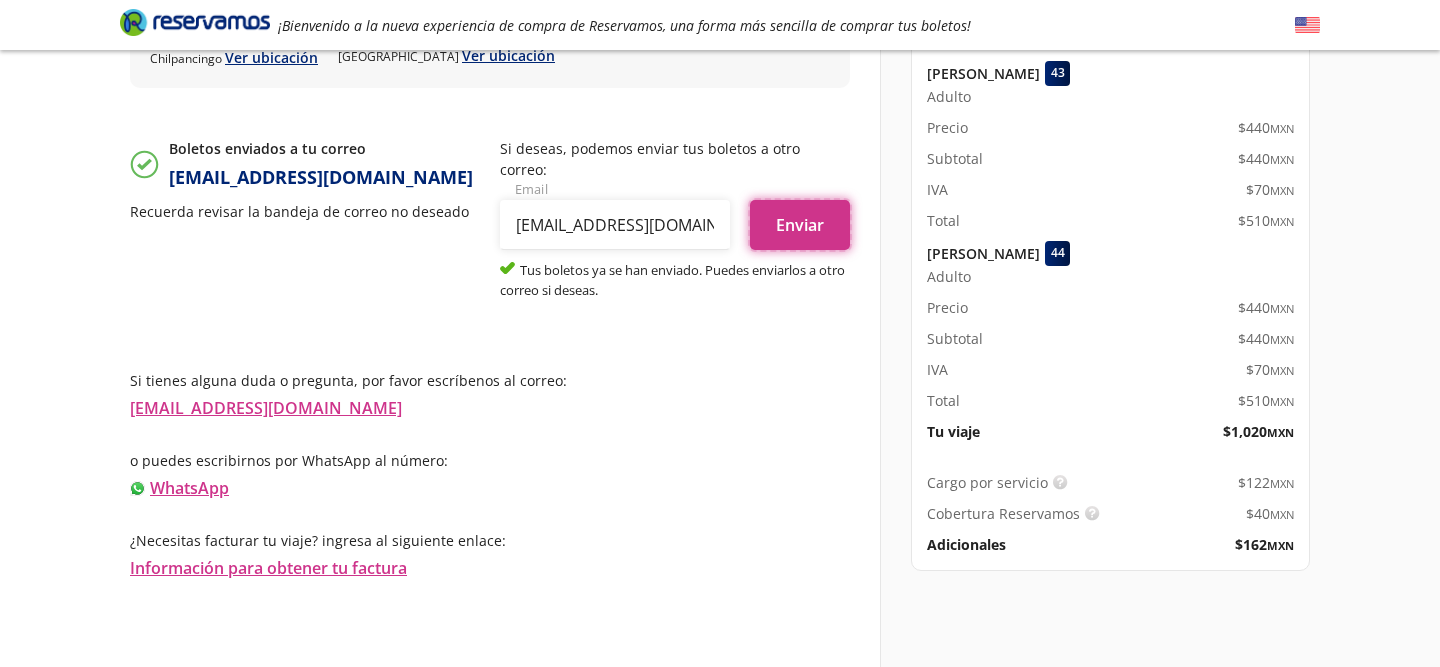 scroll, scrollTop: 421, scrollLeft: 0, axis: vertical 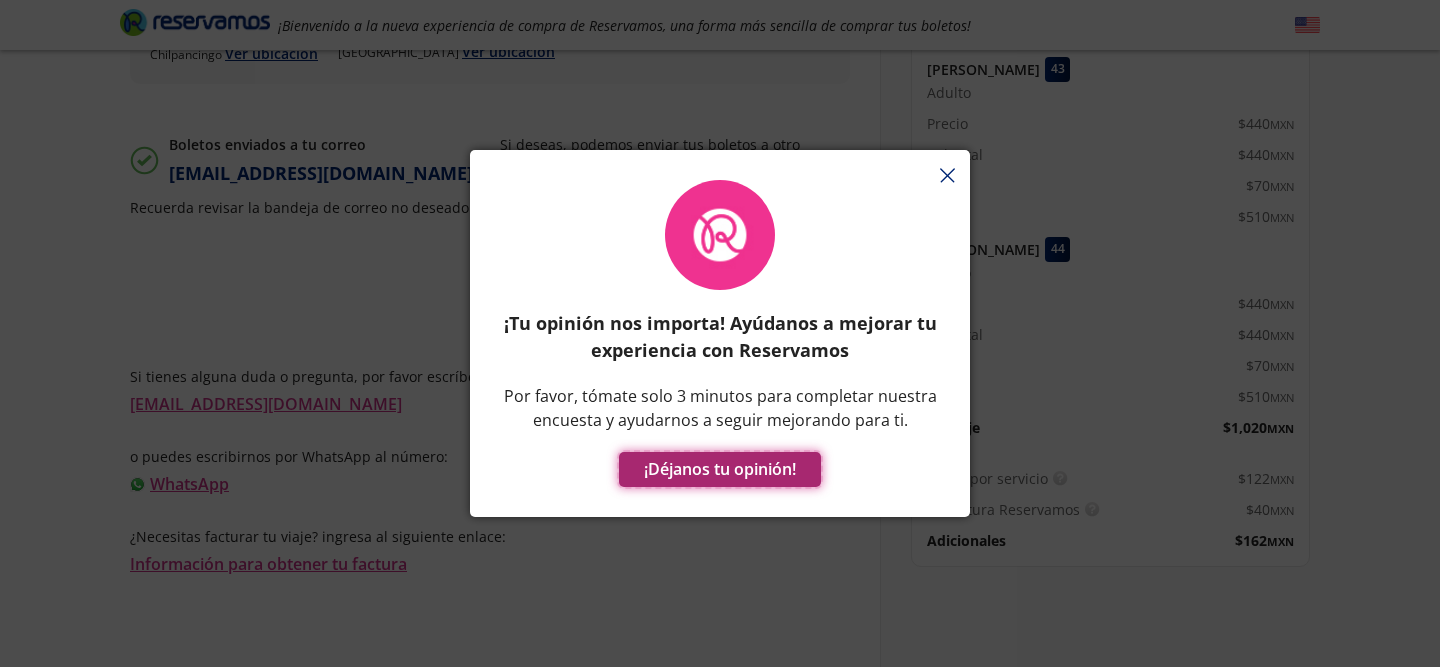 click on "¡Déjanos tu opinión!" at bounding box center (720, 469) 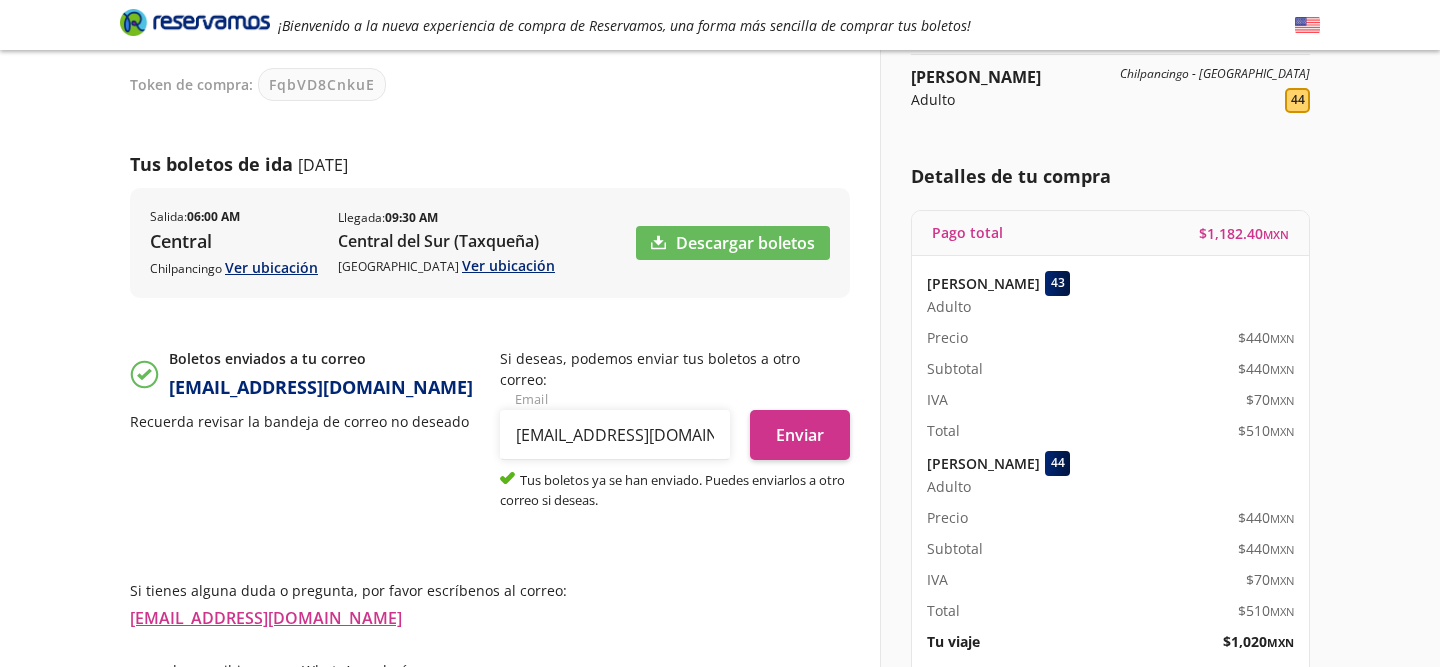 scroll, scrollTop: 0, scrollLeft: 0, axis: both 